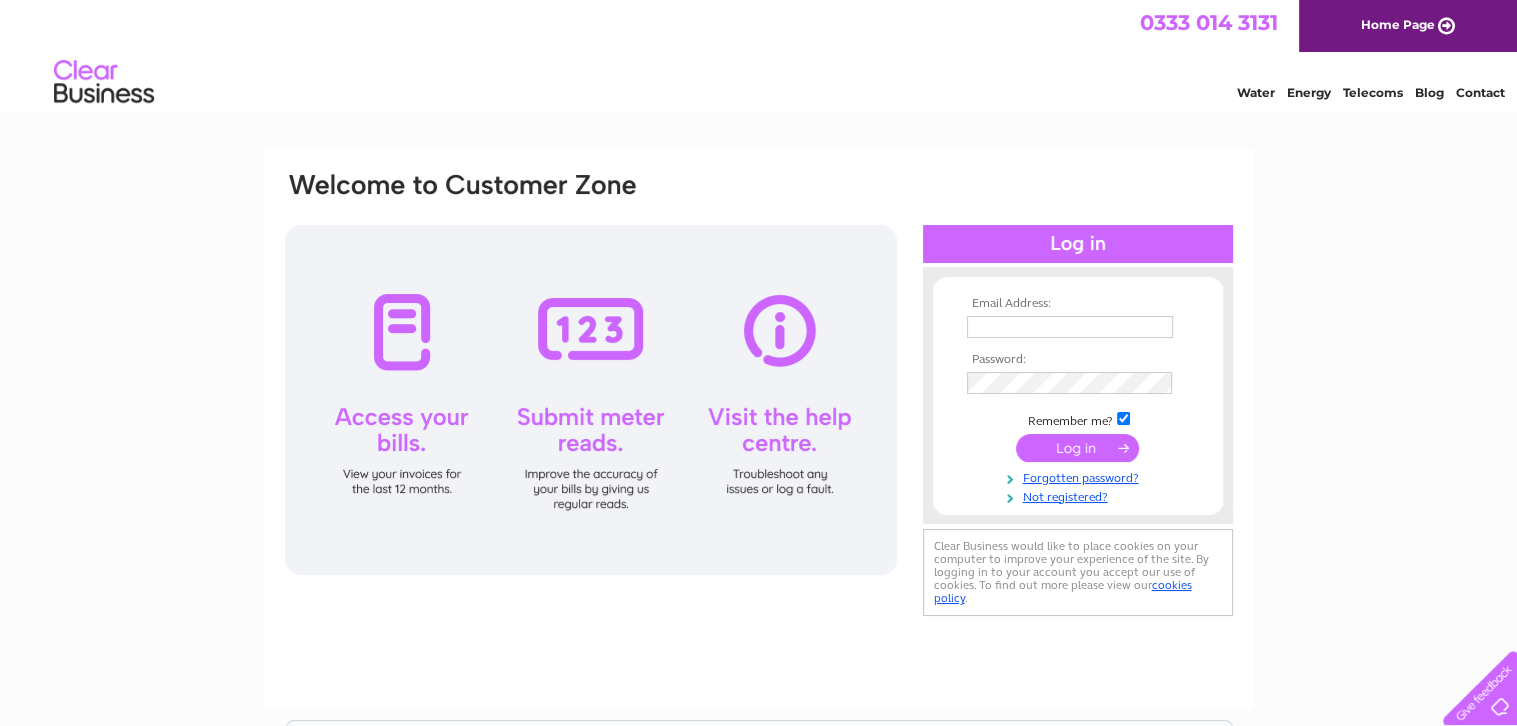 scroll, scrollTop: 0, scrollLeft: 0, axis: both 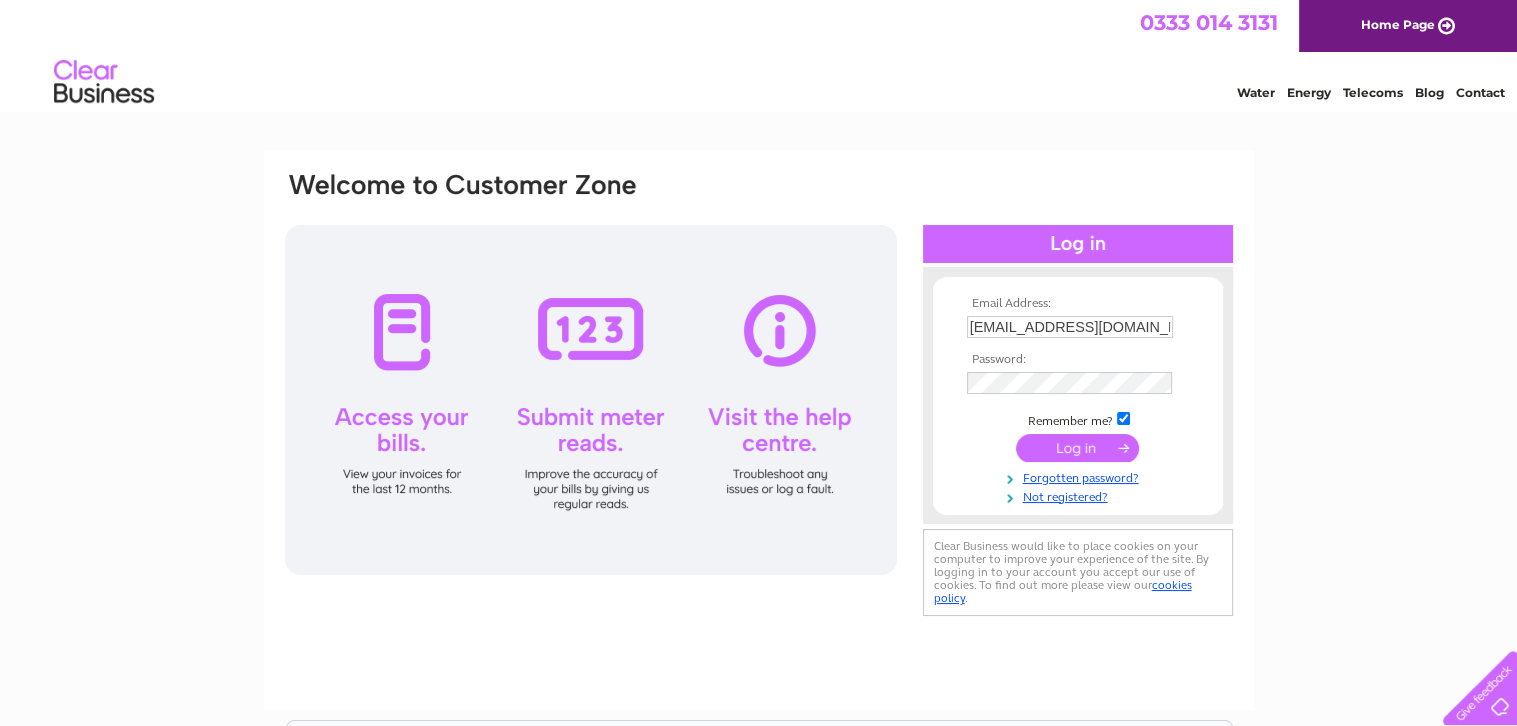 click at bounding box center [1077, 448] 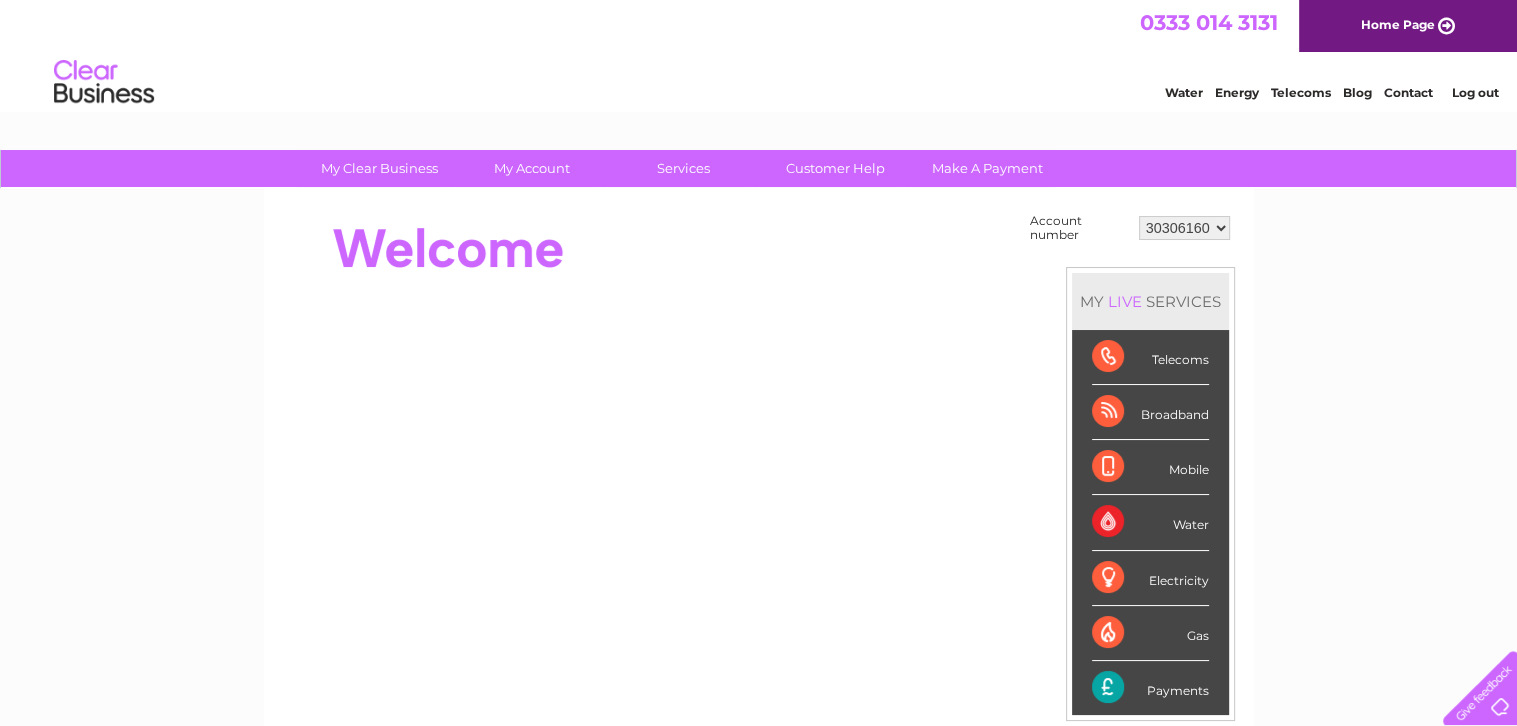 scroll, scrollTop: 0, scrollLeft: 0, axis: both 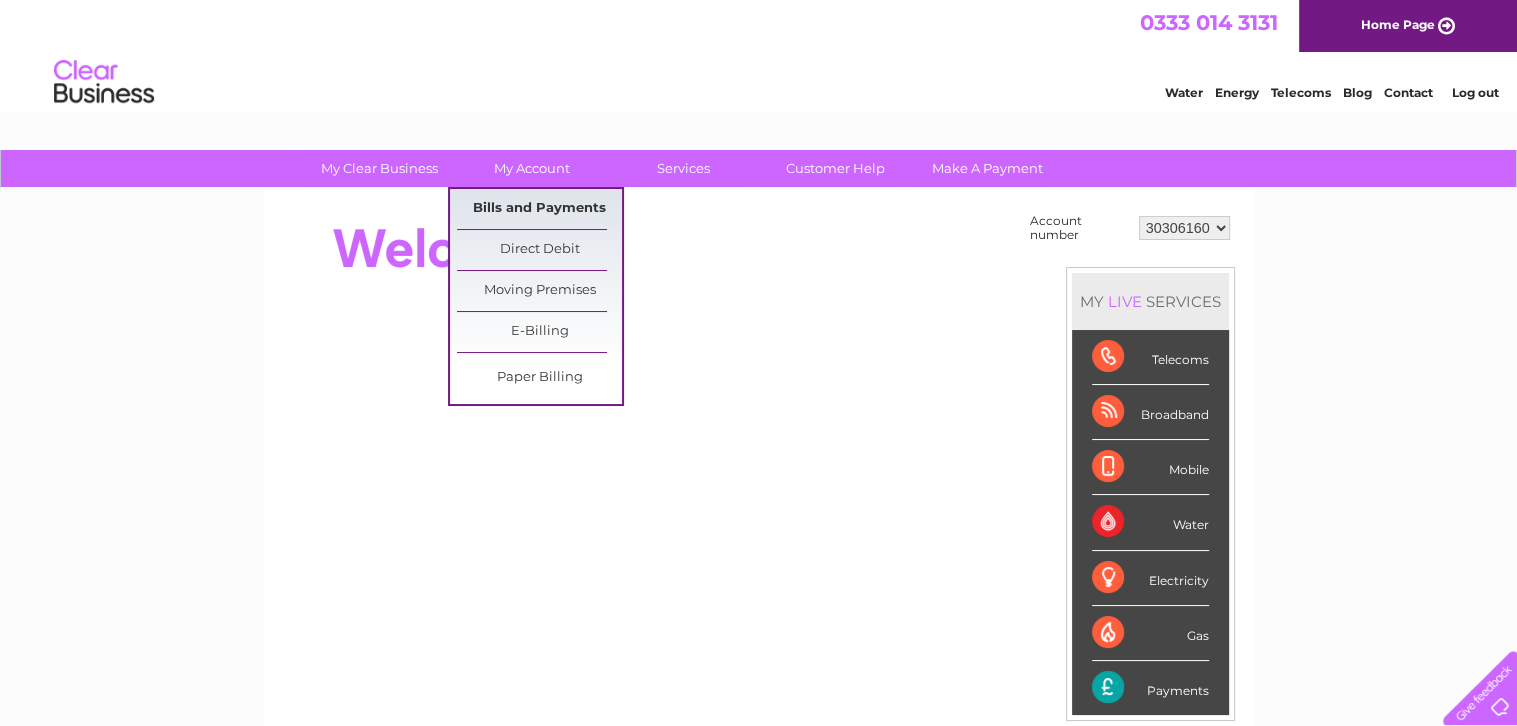 click on "Bills and Payments" at bounding box center (539, 209) 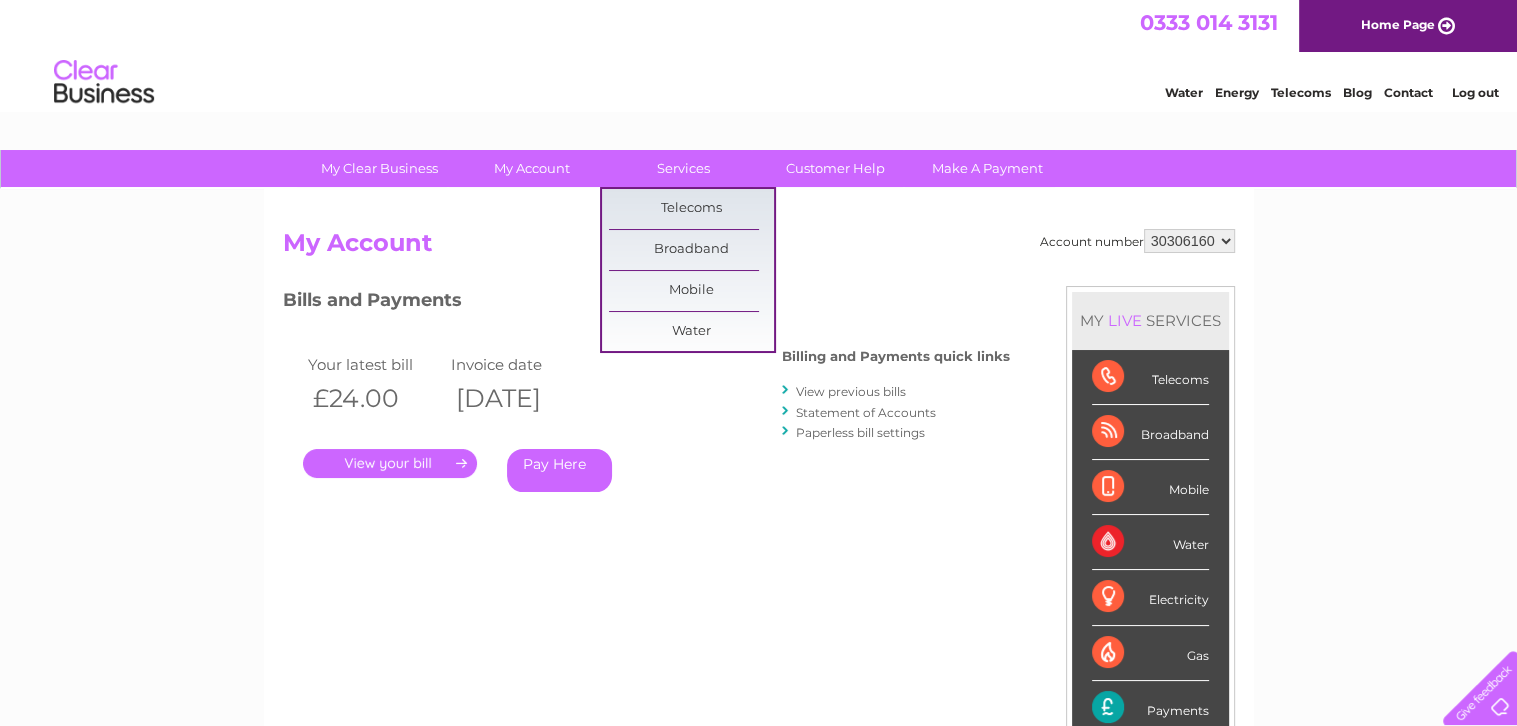 scroll, scrollTop: 0, scrollLeft: 0, axis: both 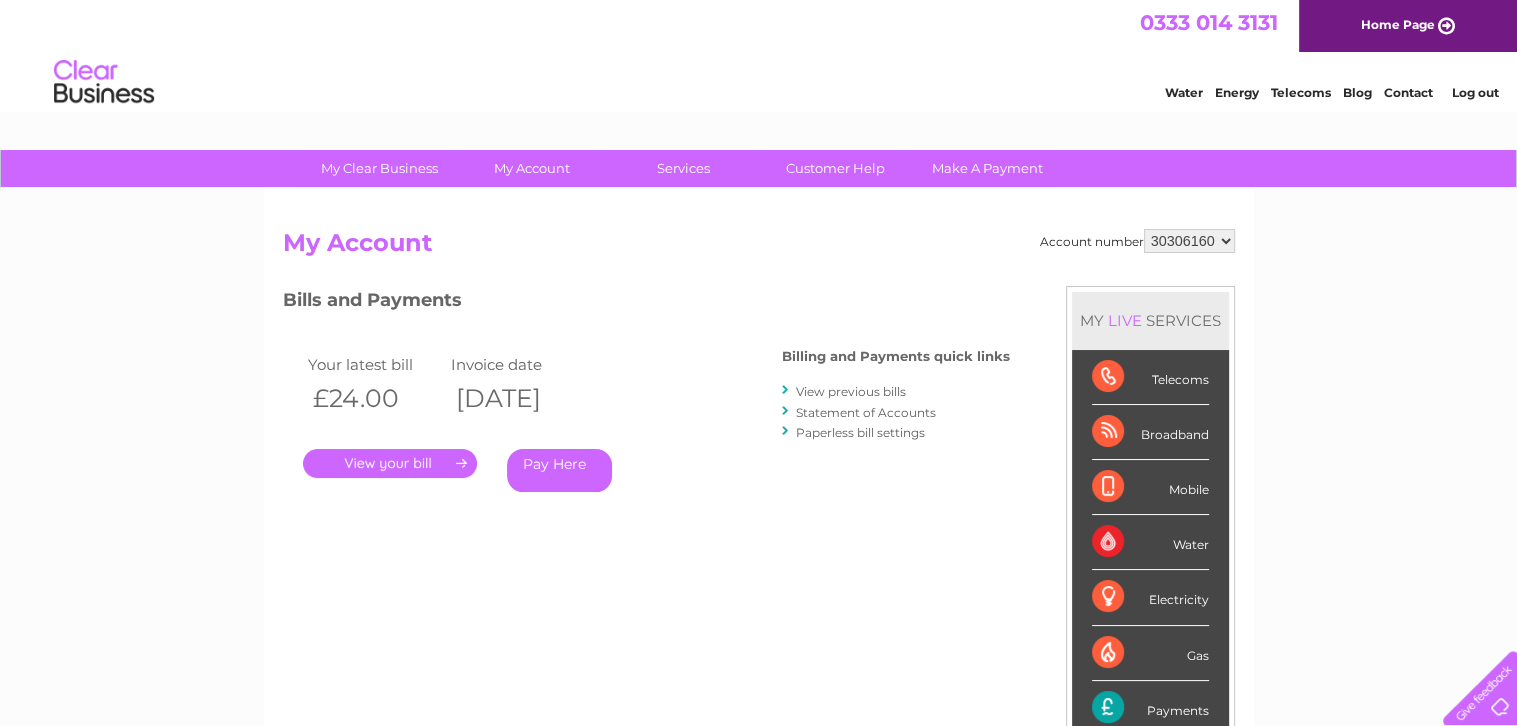 click on "View previous bills" at bounding box center [851, 391] 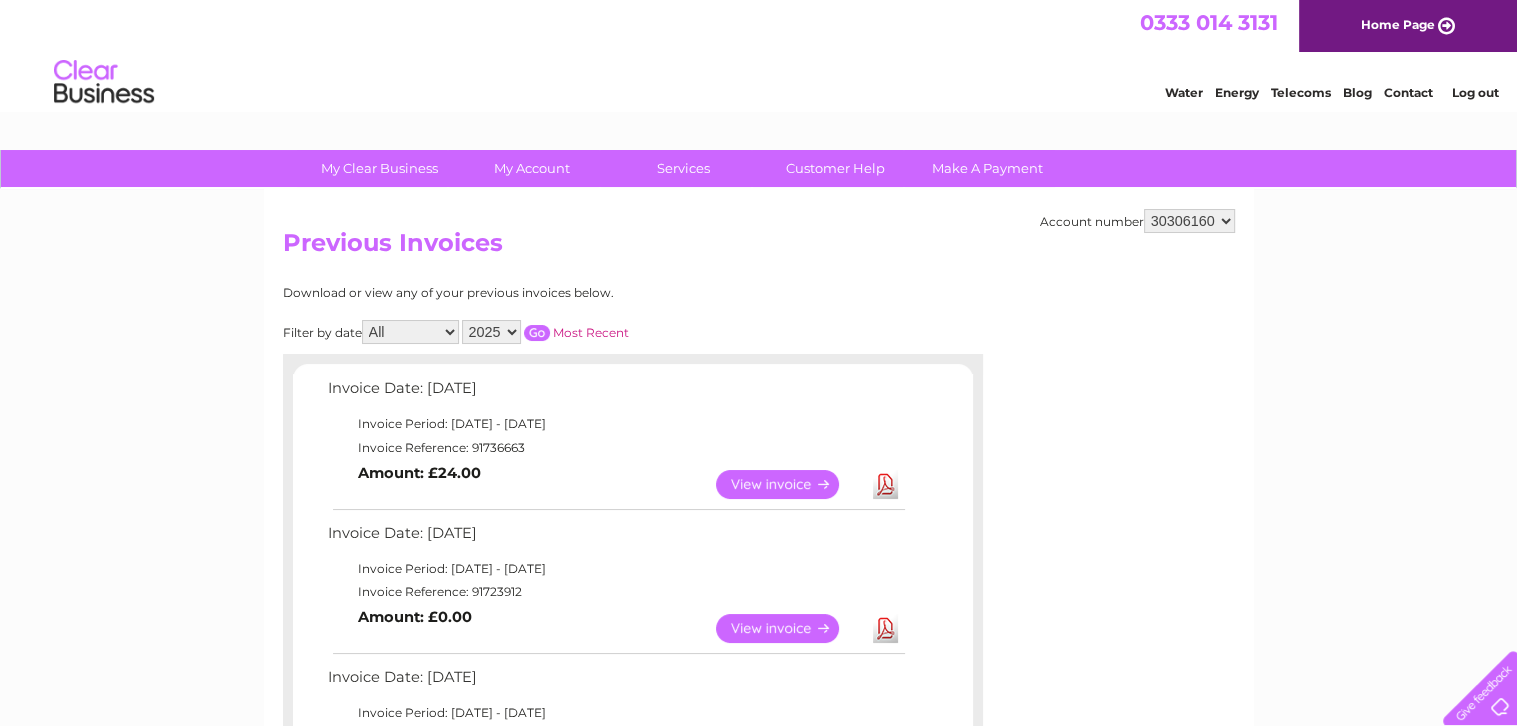 scroll, scrollTop: 0, scrollLeft: 0, axis: both 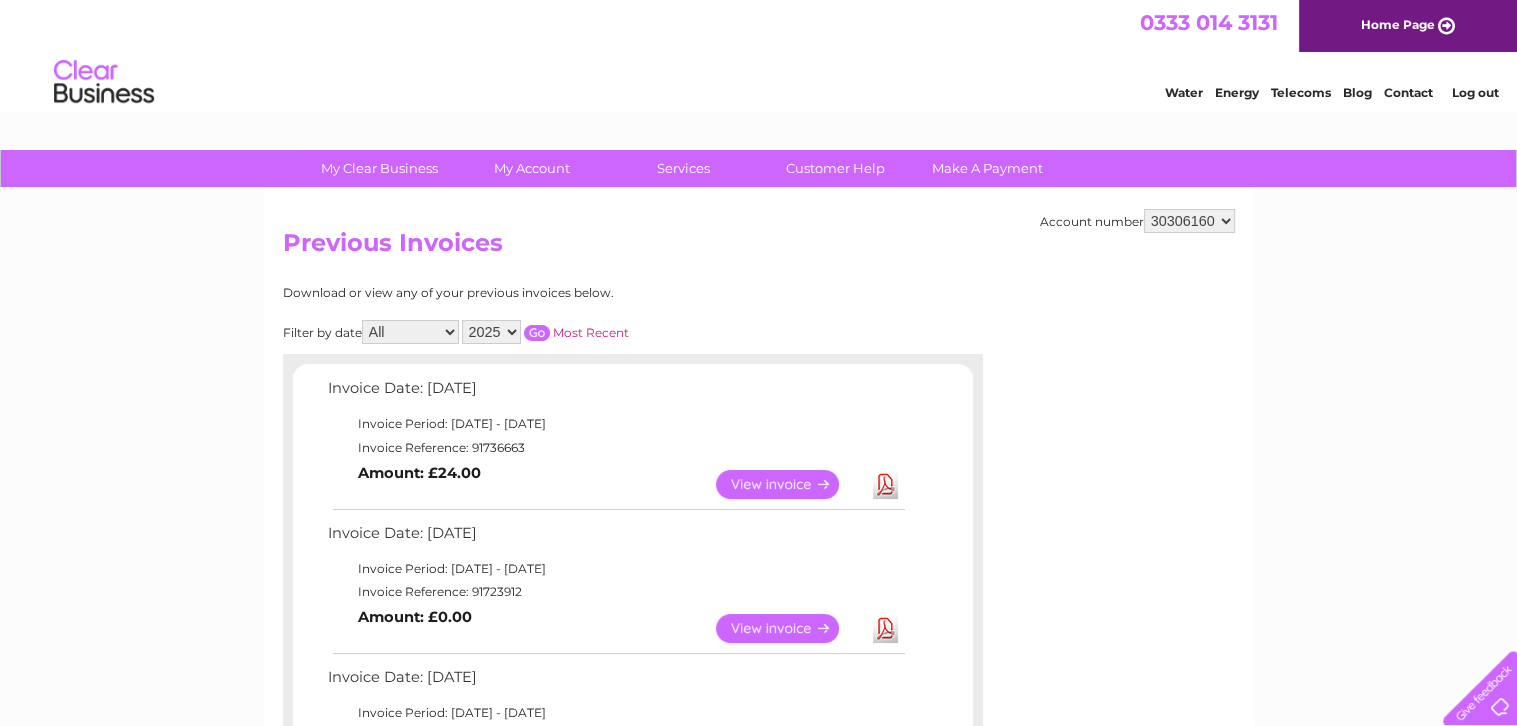 click on "Download" at bounding box center (885, 484) 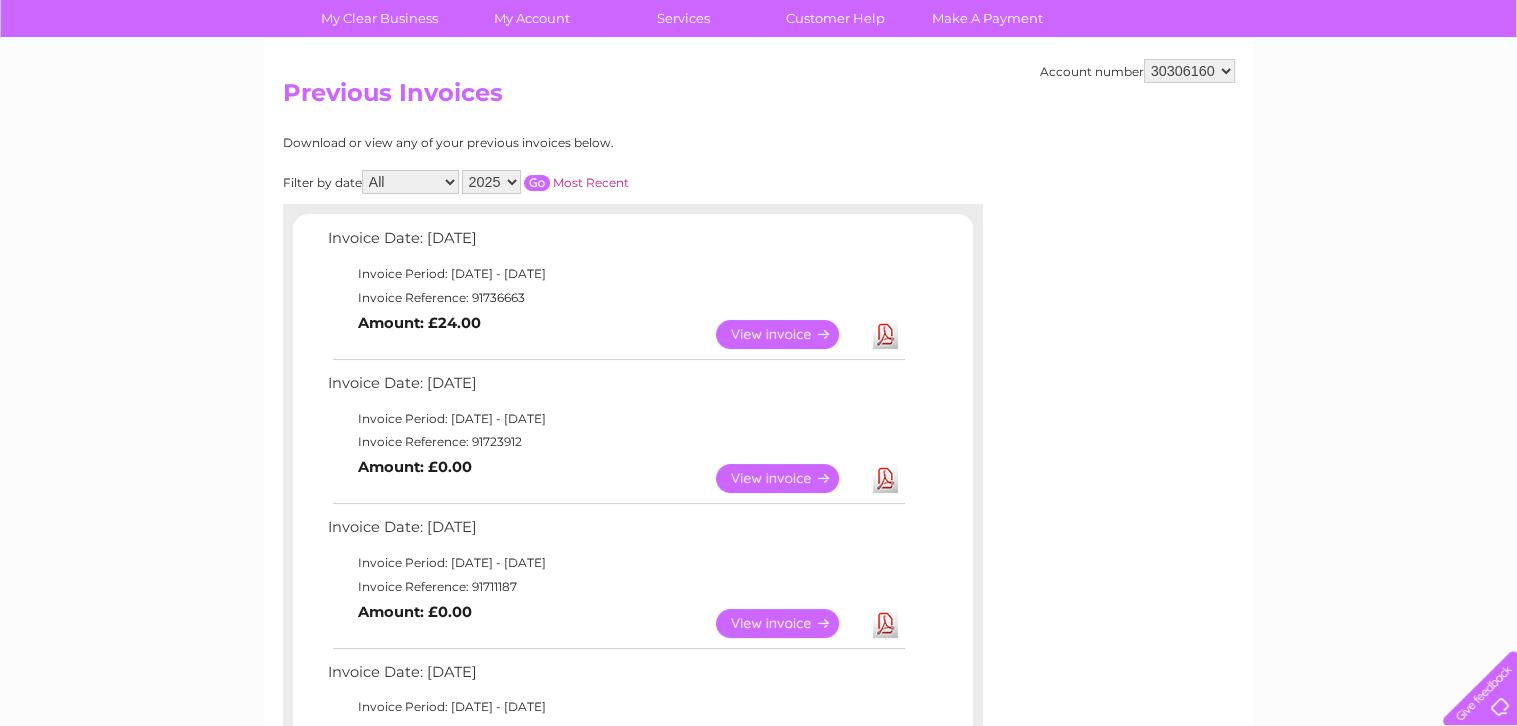 scroll, scrollTop: 190, scrollLeft: 0, axis: vertical 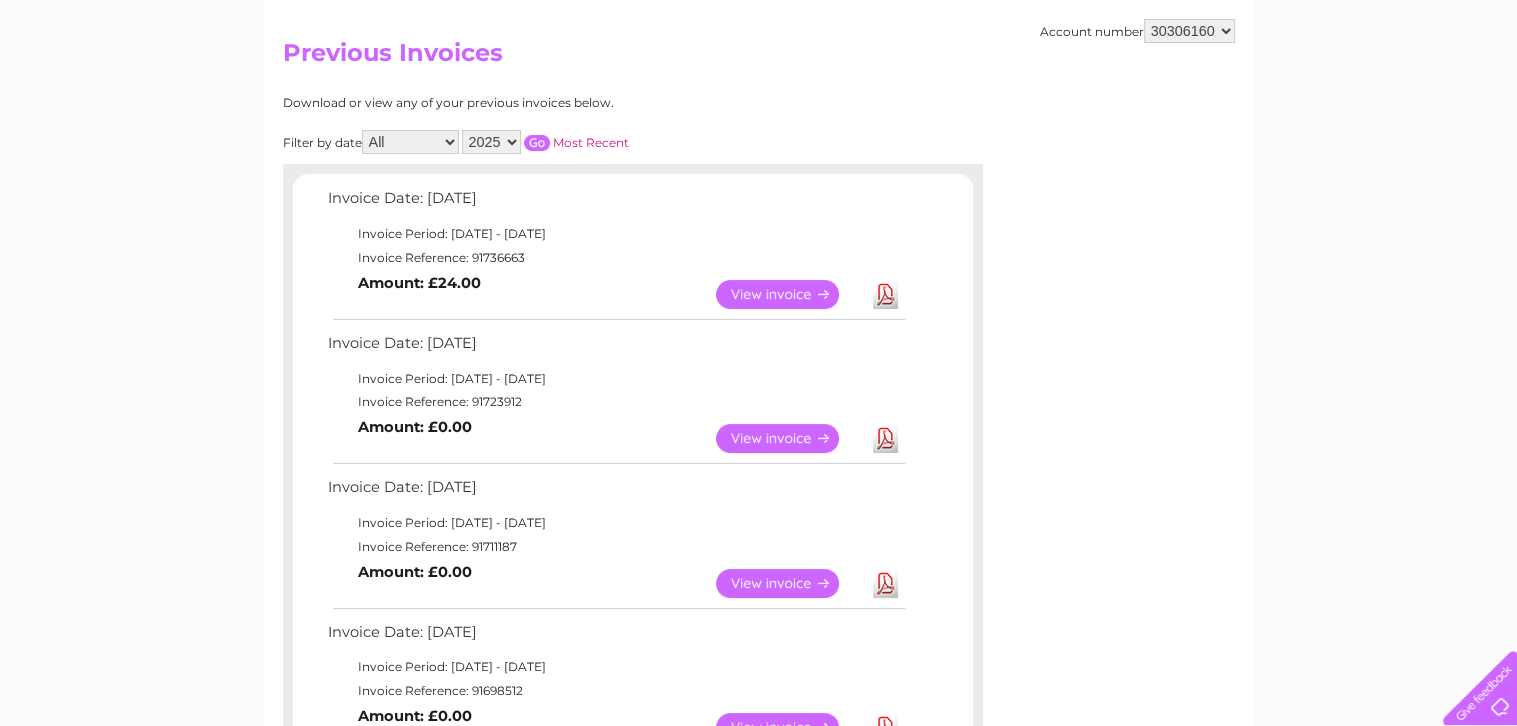 click on "View" at bounding box center [789, 583] 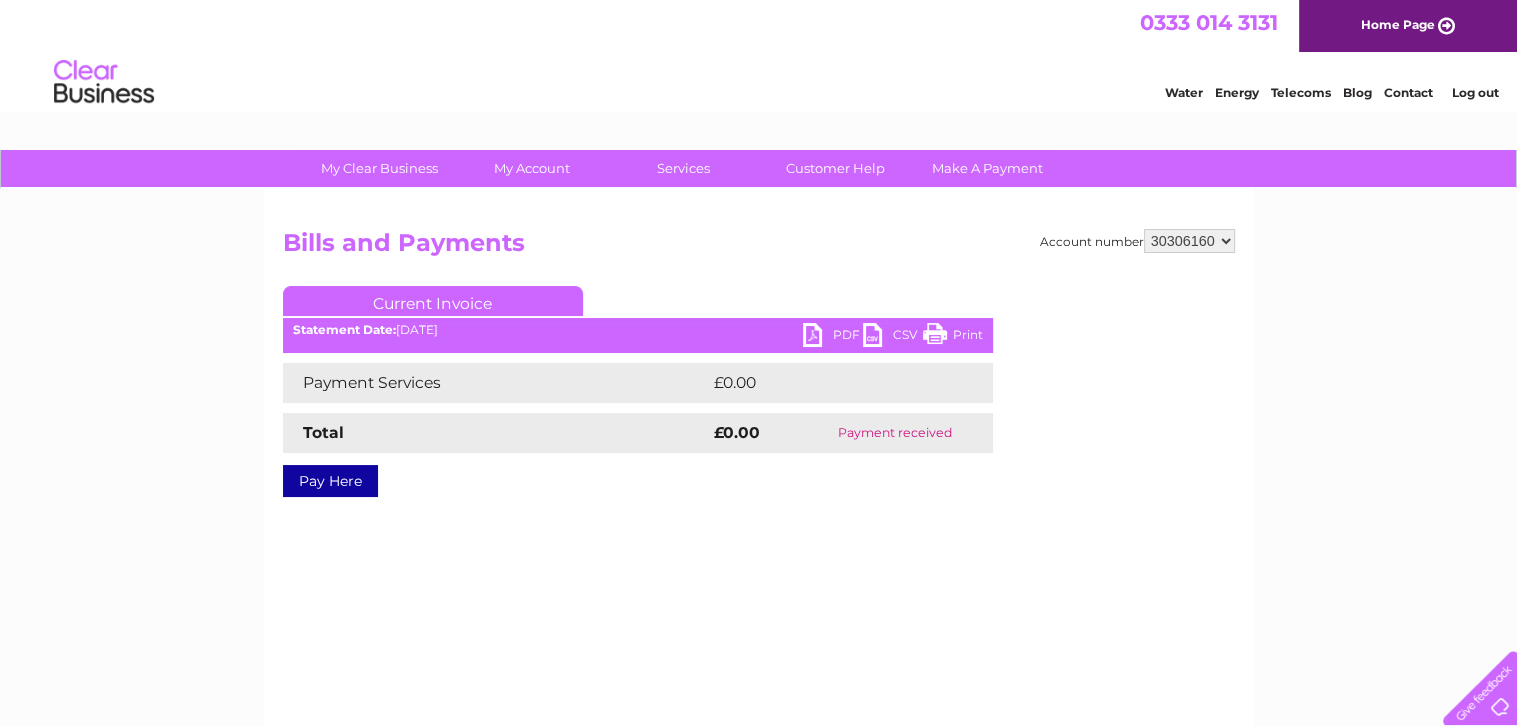 scroll, scrollTop: 0, scrollLeft: 0, axis: both 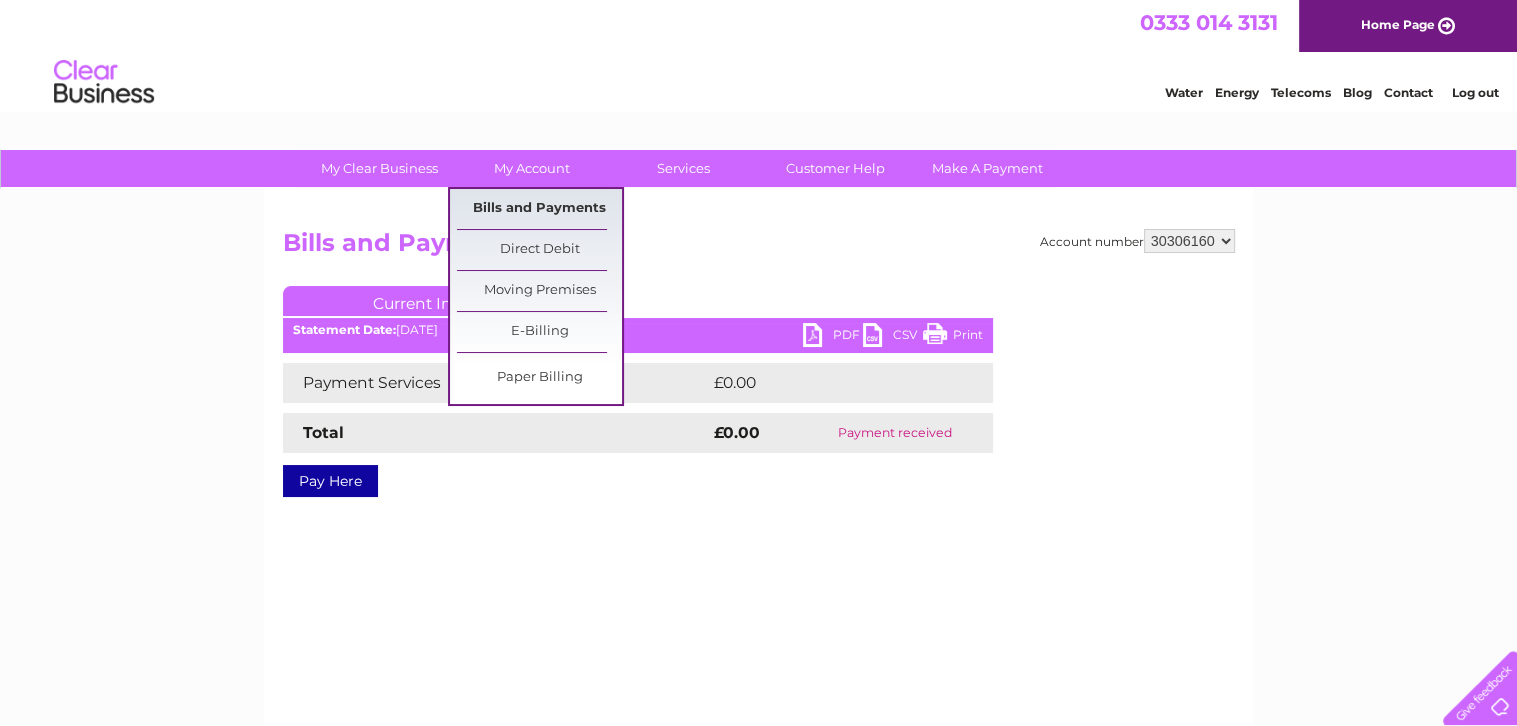 click on "Bills and Payments" at bounding box center [539, 209] 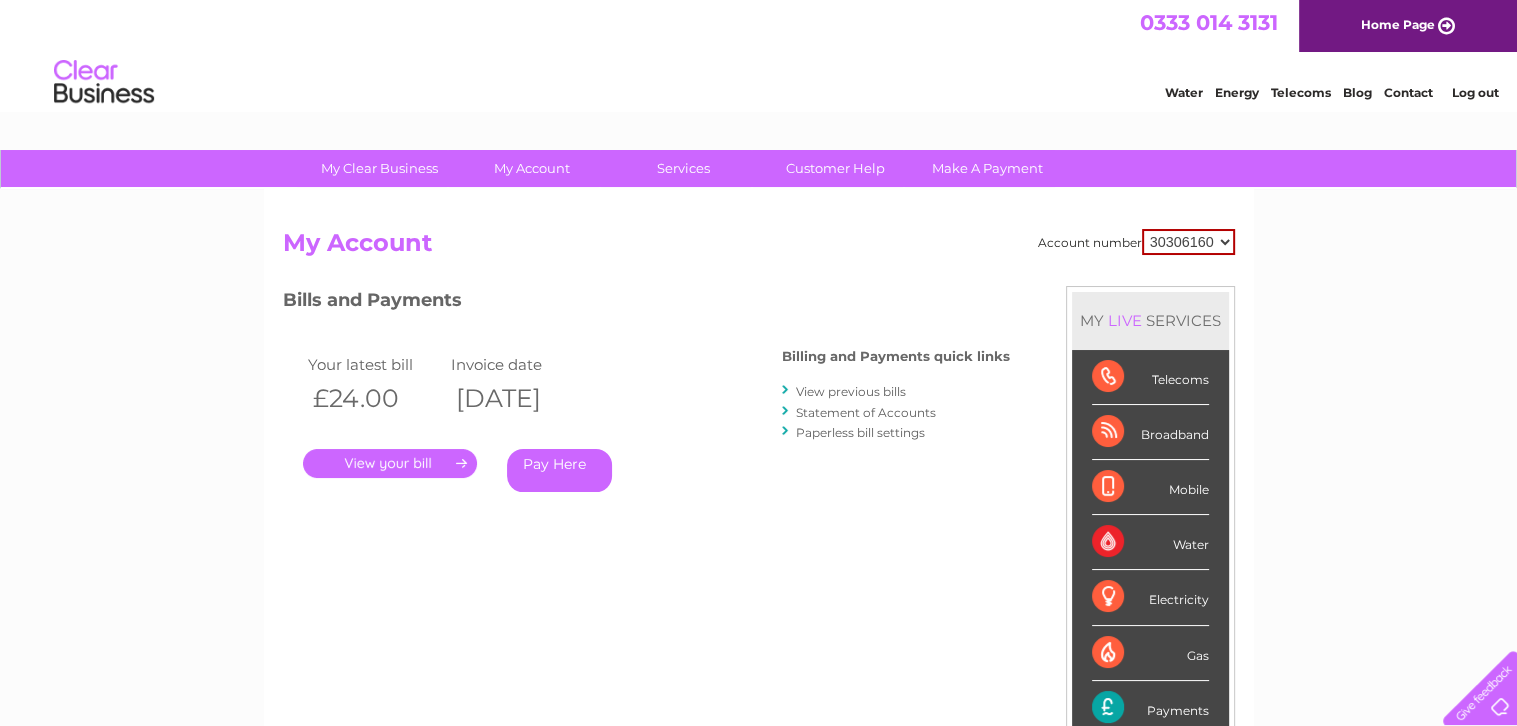 scroll, scrollTop: 0, scrollLeft: 0, axis: both 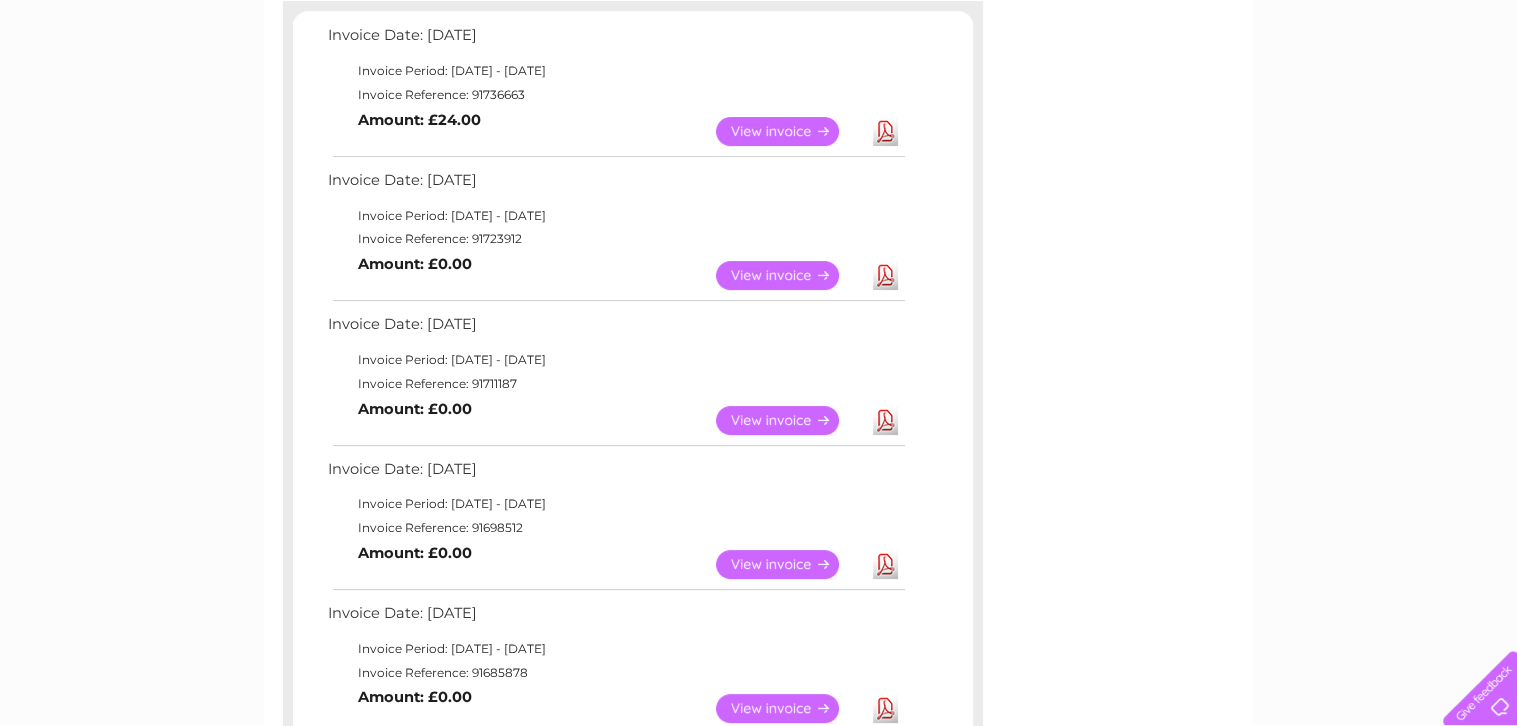 click on "Download" at bounding box center [885, 131] 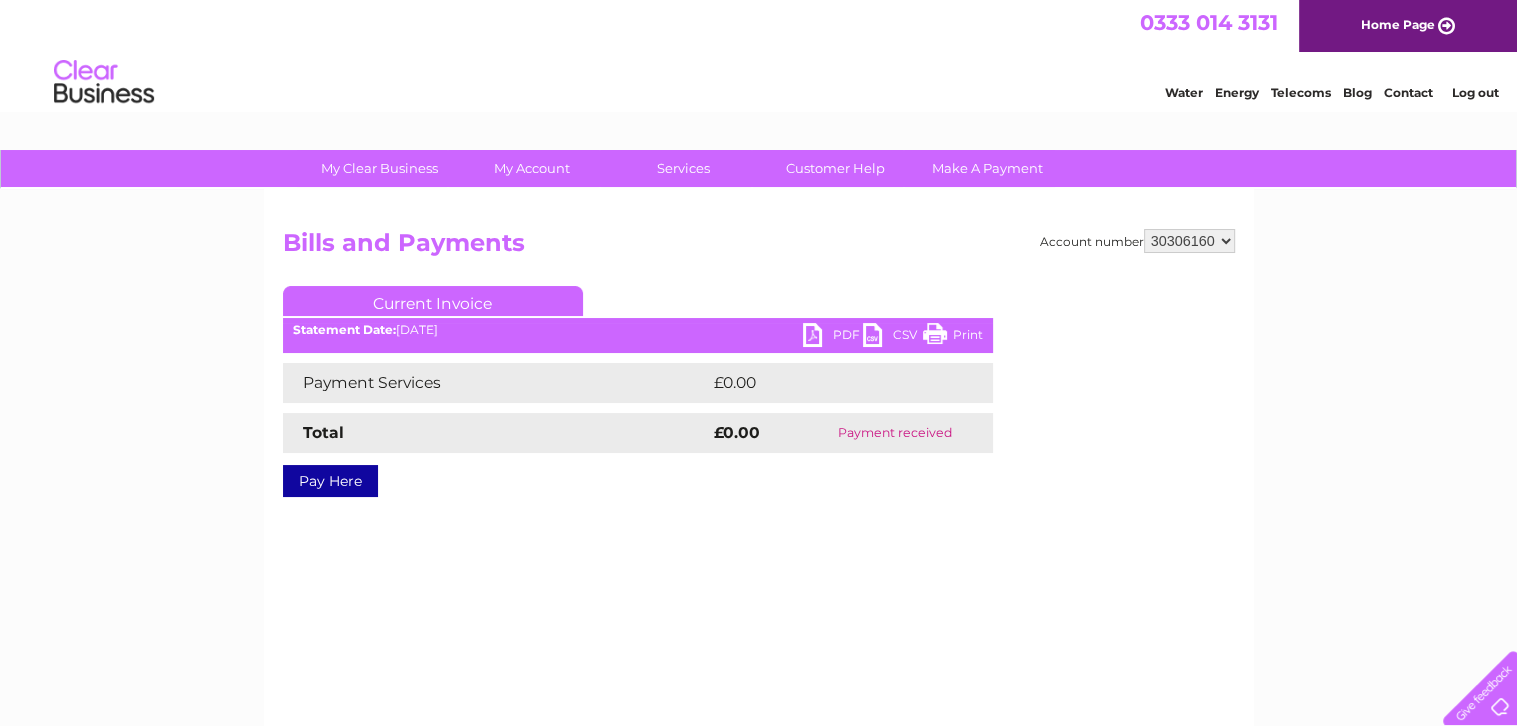 scroll, scrollTop: 0, scrollLeft: 0, axis: both 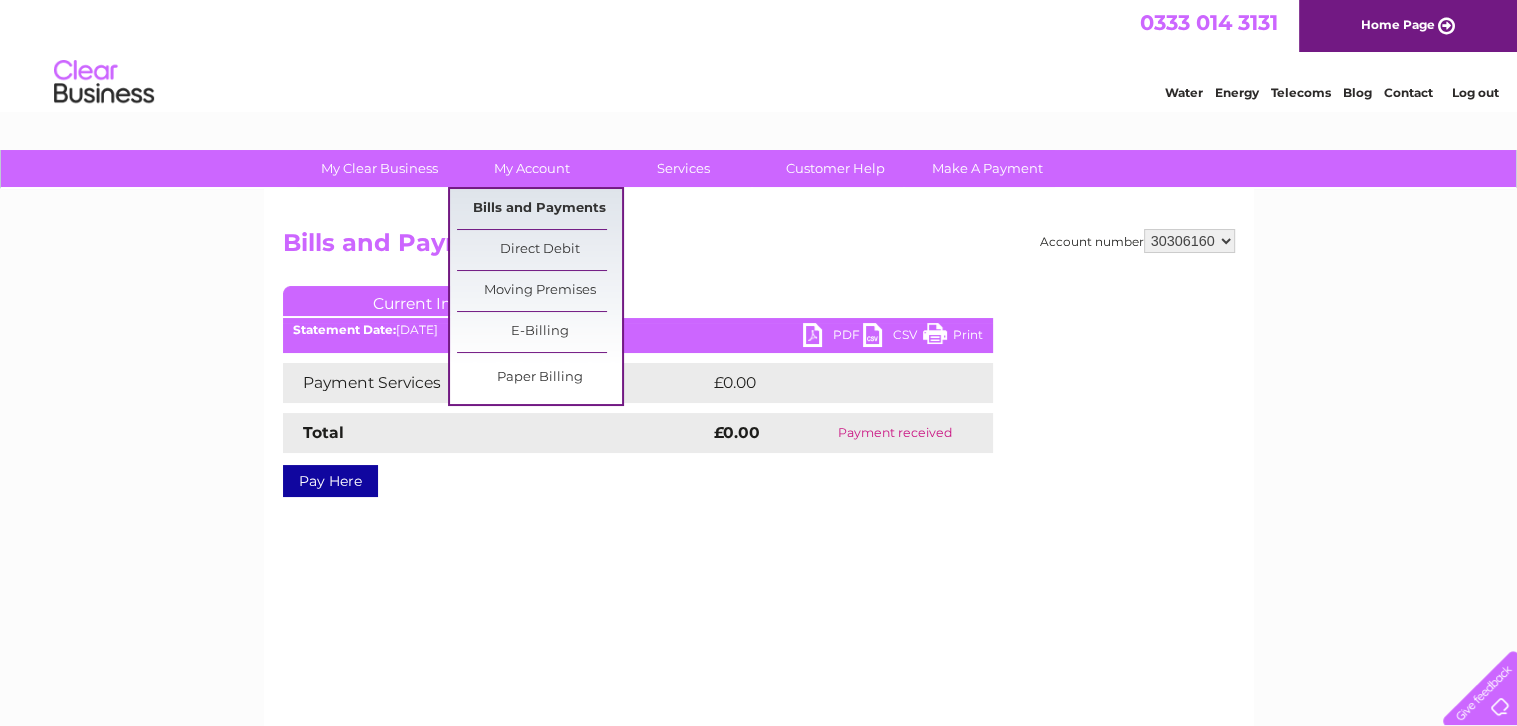 click on "Bills and Payments" at bounding box center (539, 209) 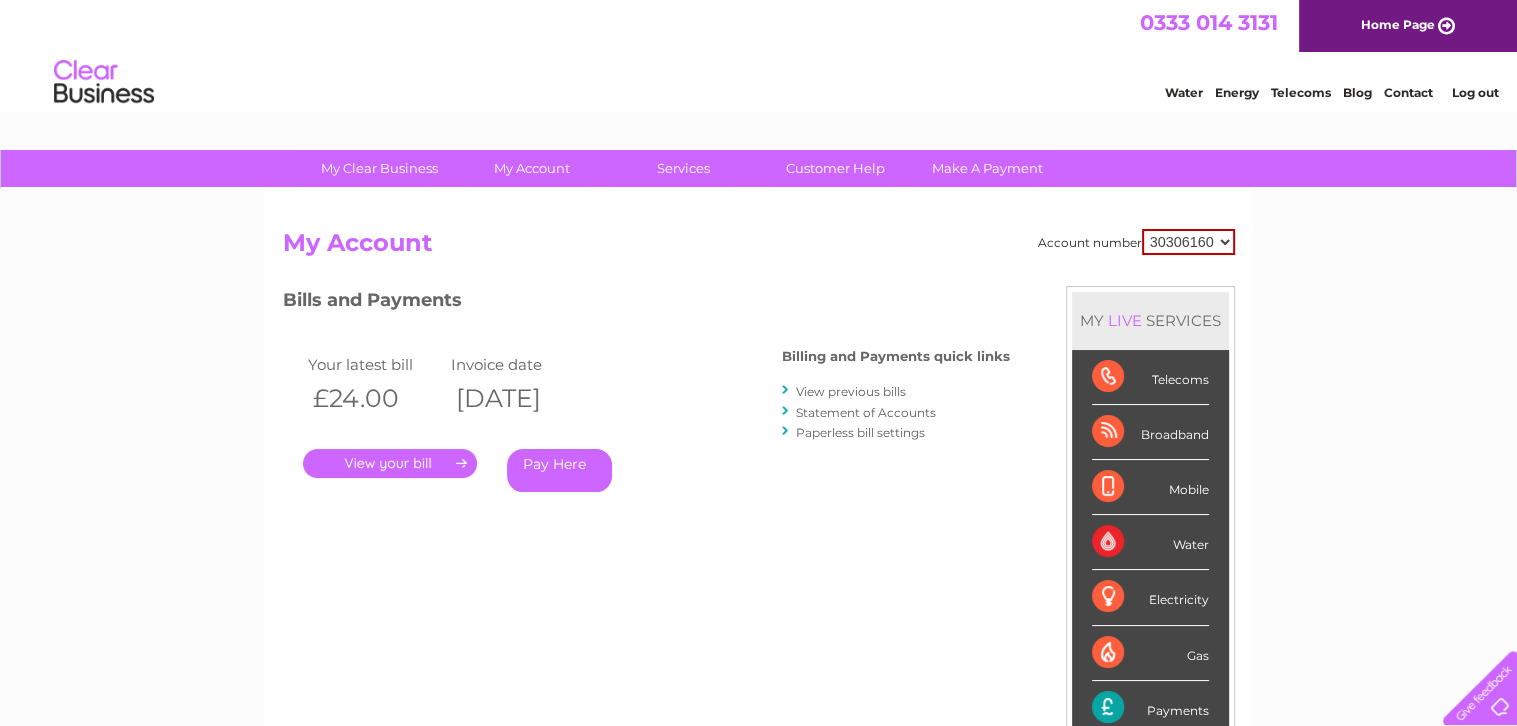 scroll, scrollTop: 0, scrollLeft: 0, axis: both 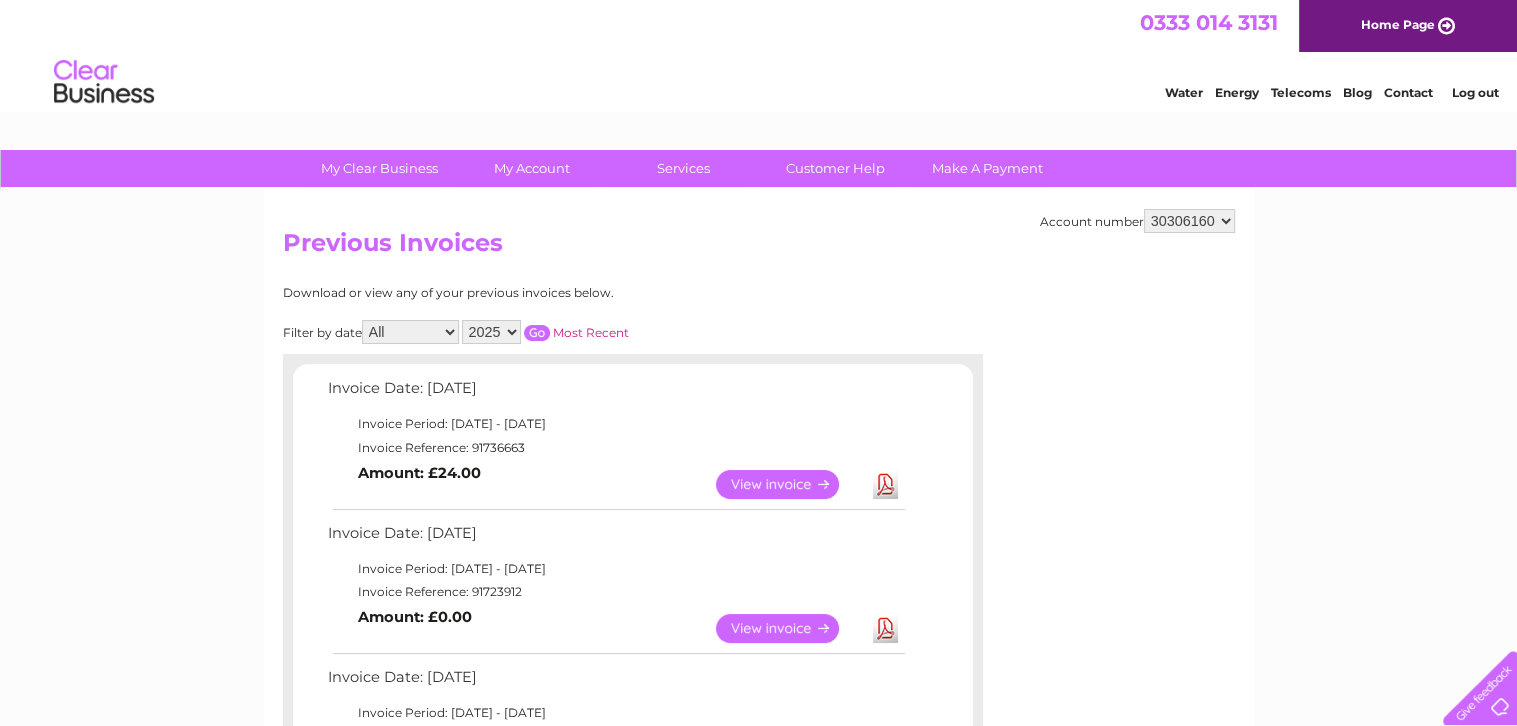 click on "Download" at bounding box center [885, 628] 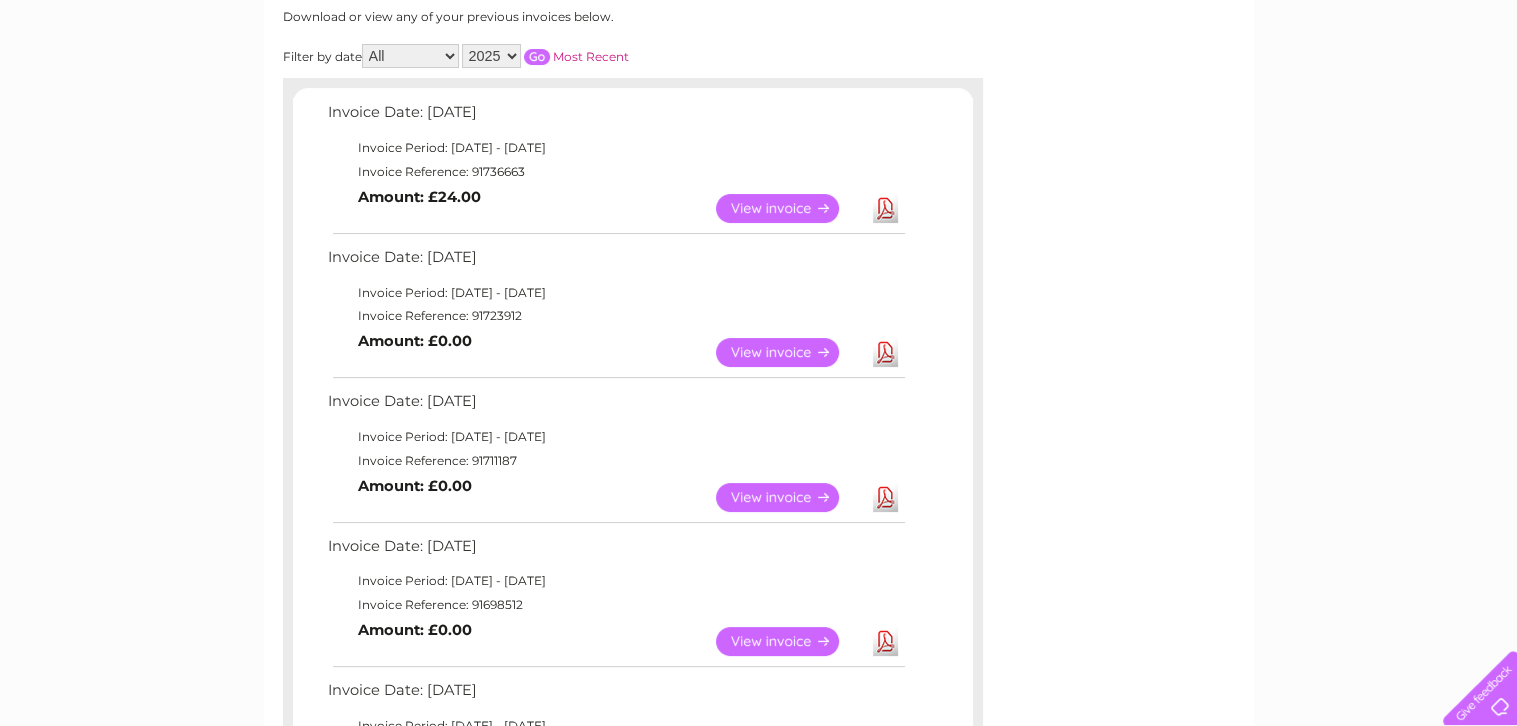 scroll, scrollTop: 277, scrollLeft: 0, axis: vertical 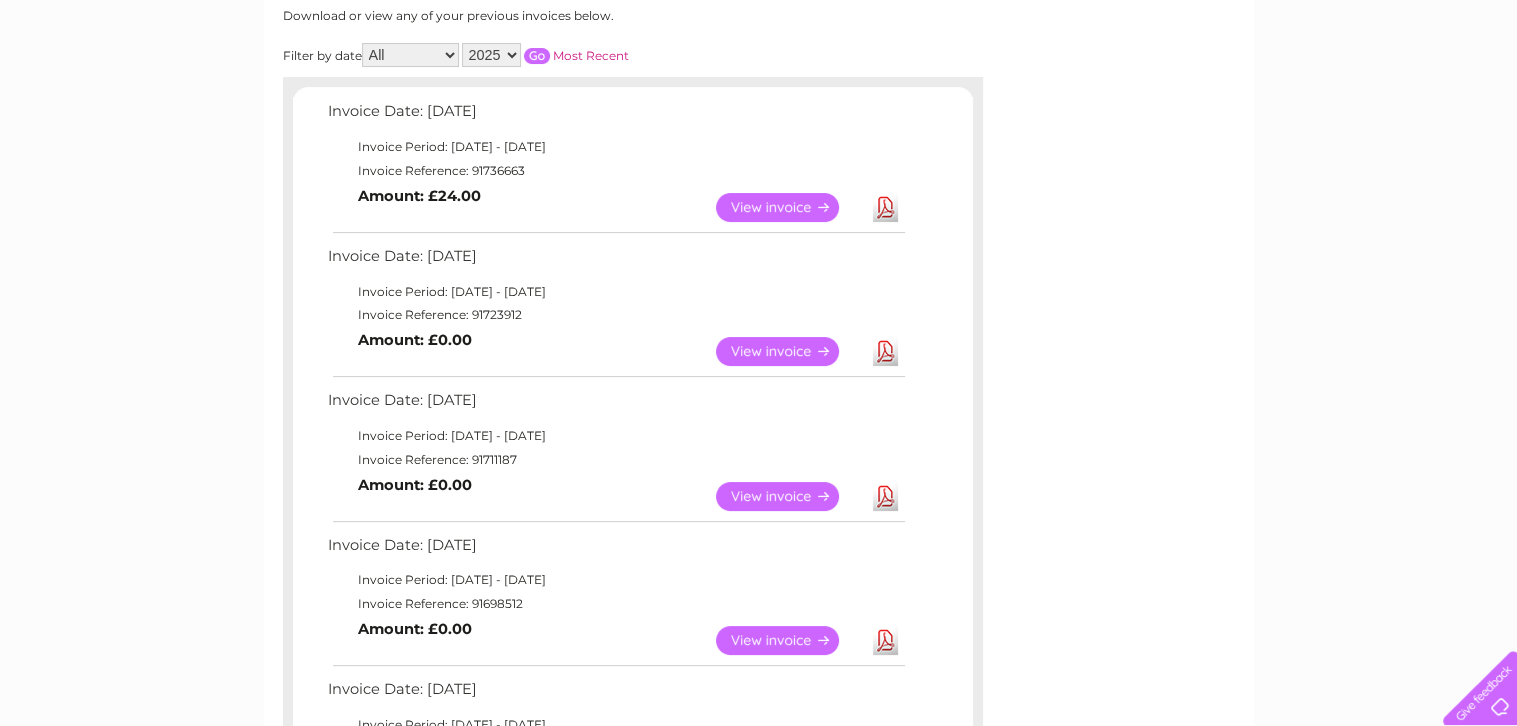 click on "Download" at bounding box center (885, 496) 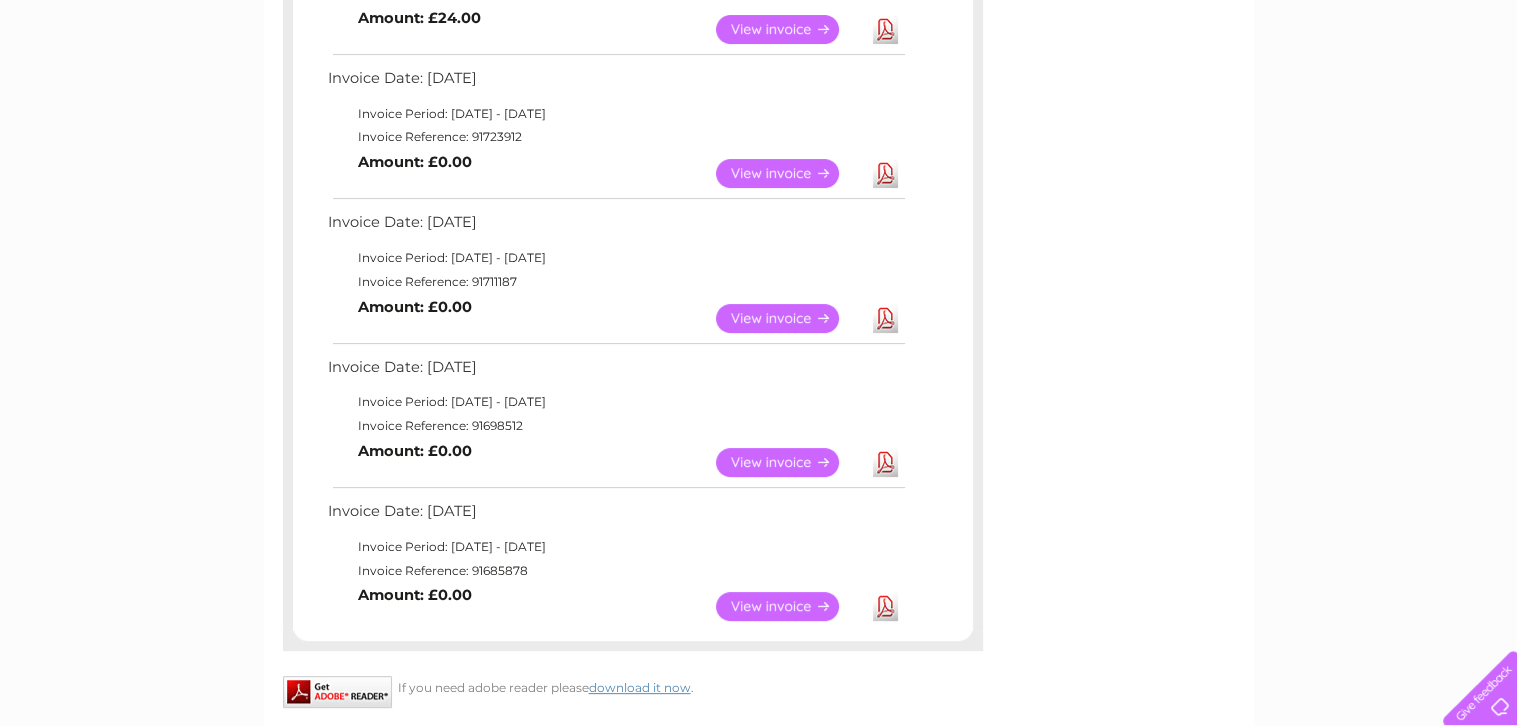 scroll, scrollTop: 462, scrollLeft: 0, axis: vertical 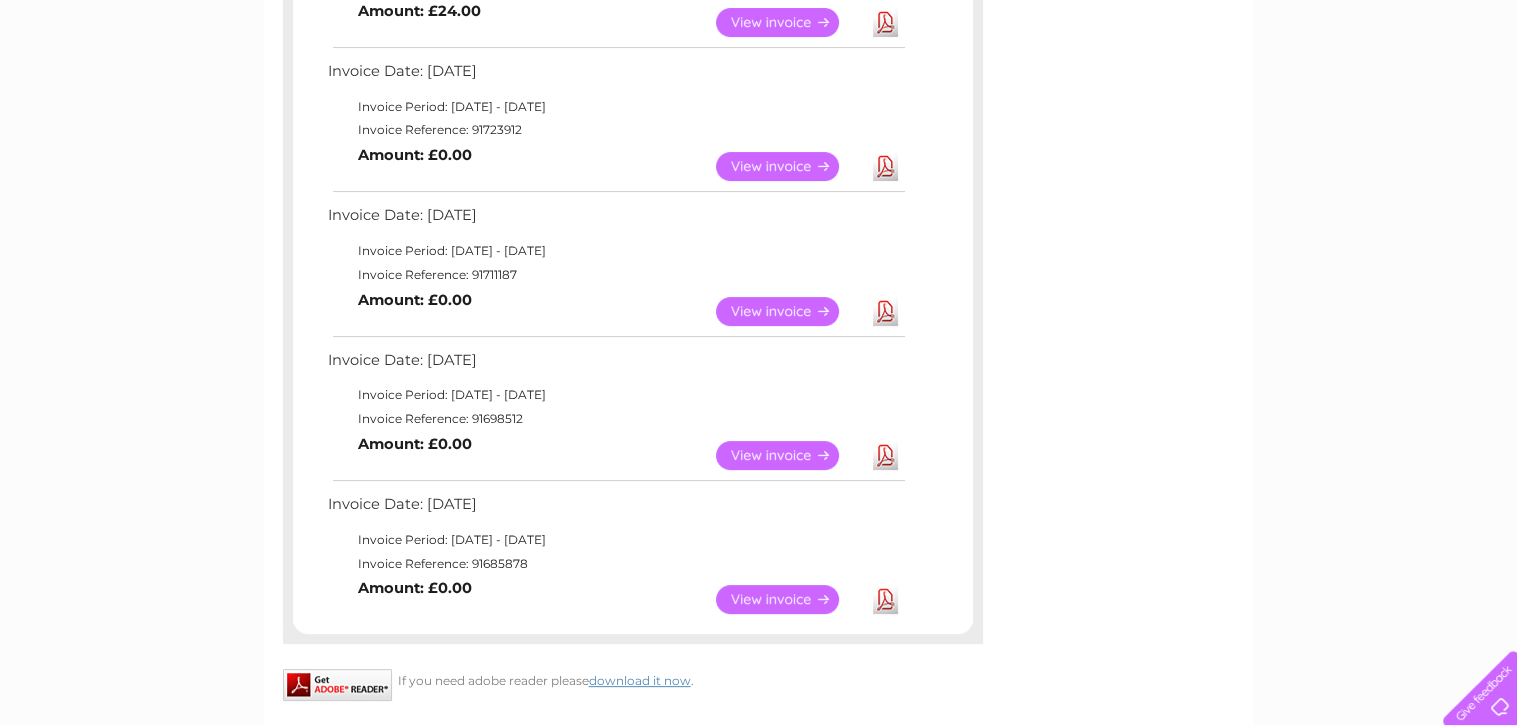 click on "Download" at bounding box center [885, 599] 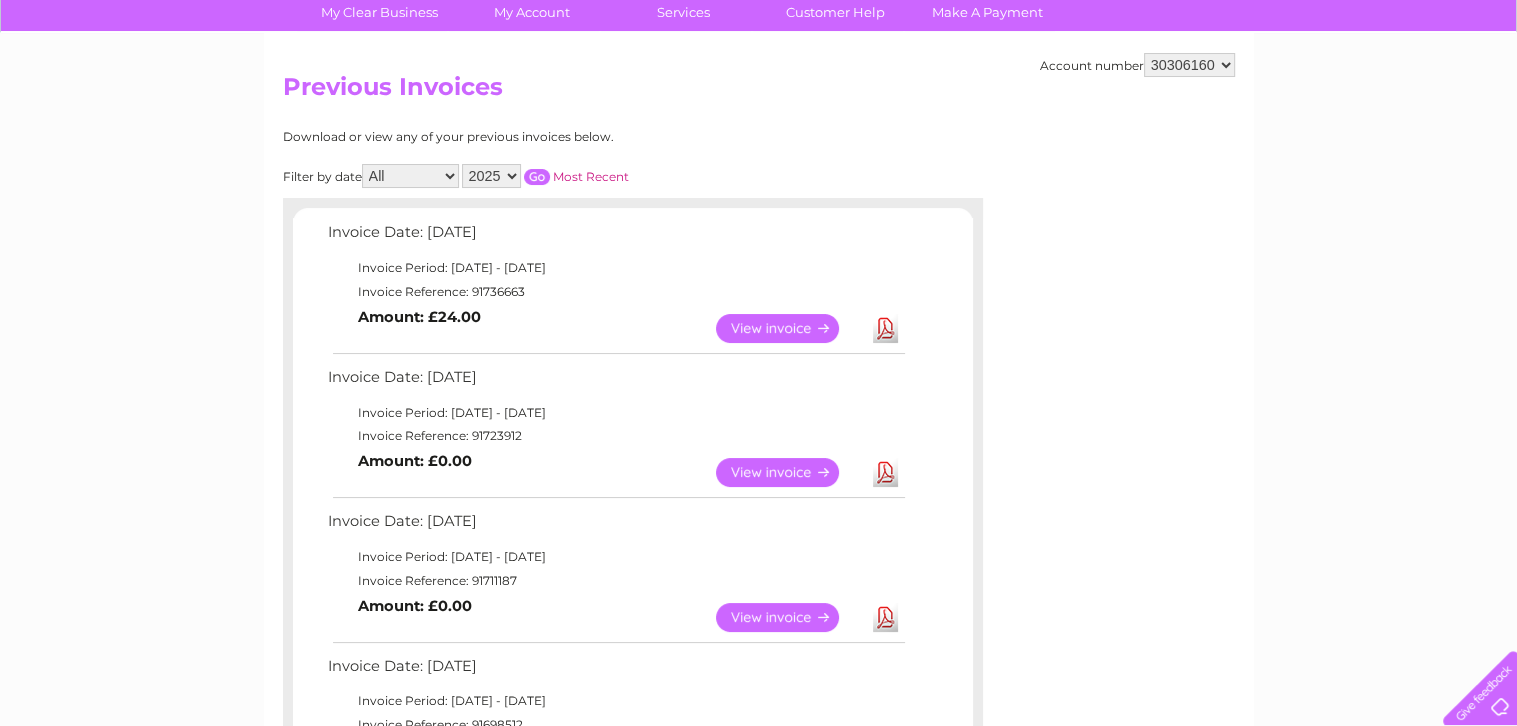 scroll, scrollTop: 132, scrollLeft: 0, axis: vertical 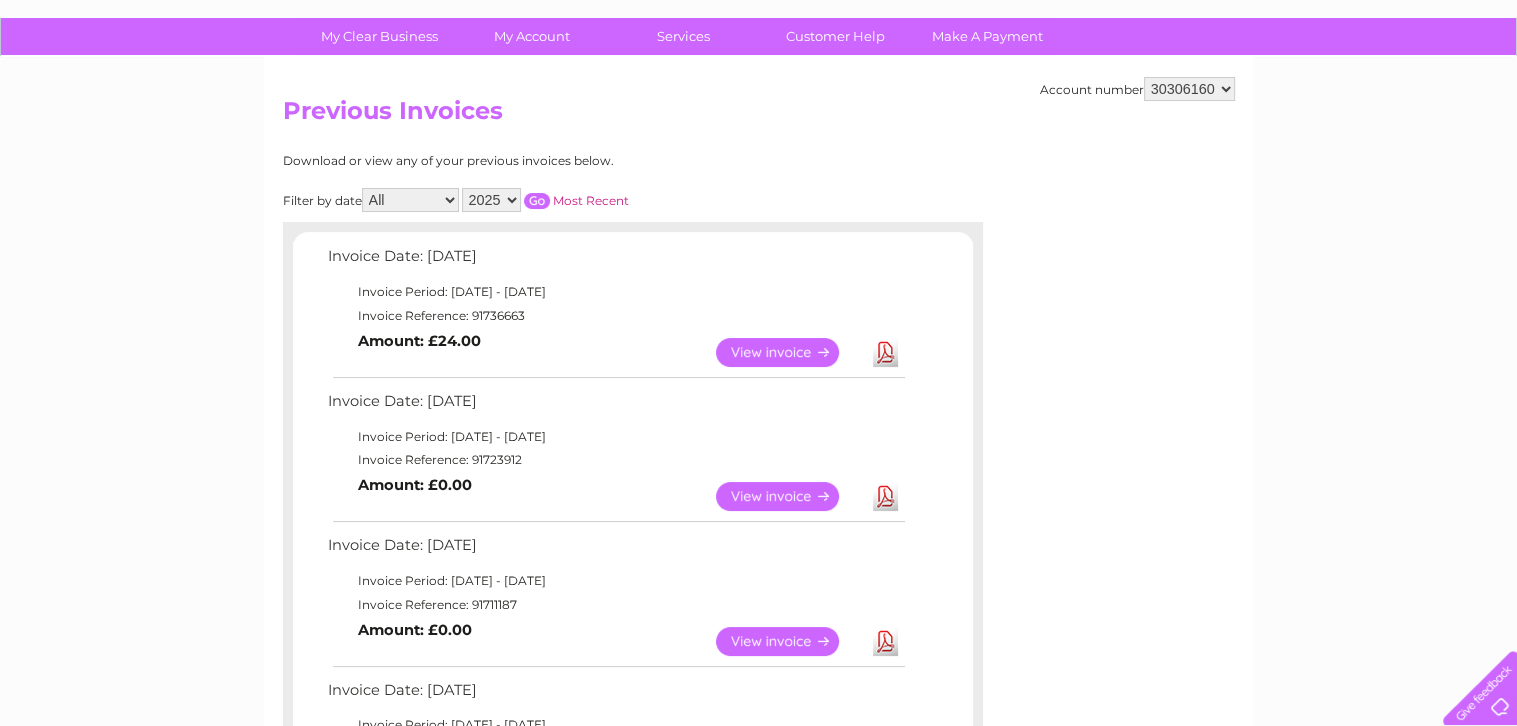 click on "2025
2024" at bounding box center [491, 200] 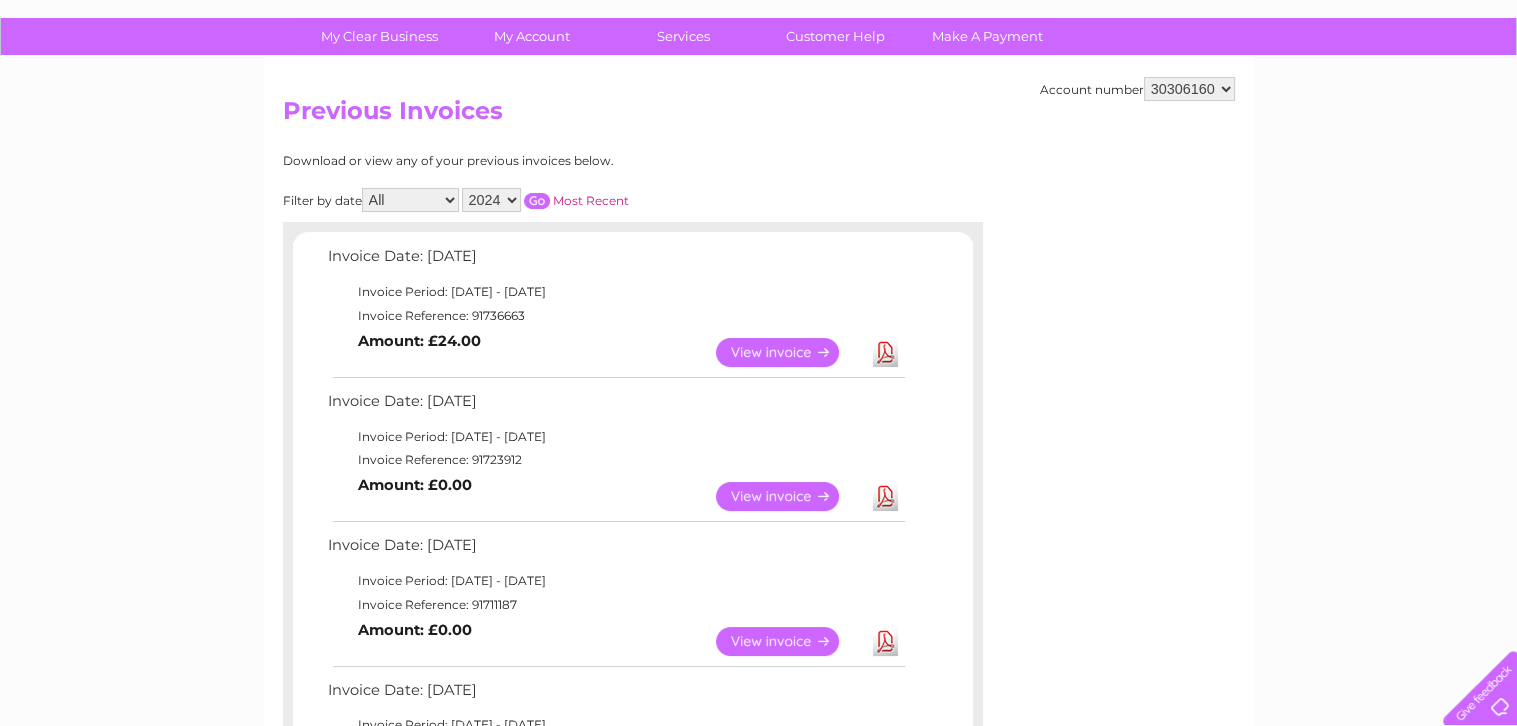 click on "2025
2024" at bounding box center (491, 200) 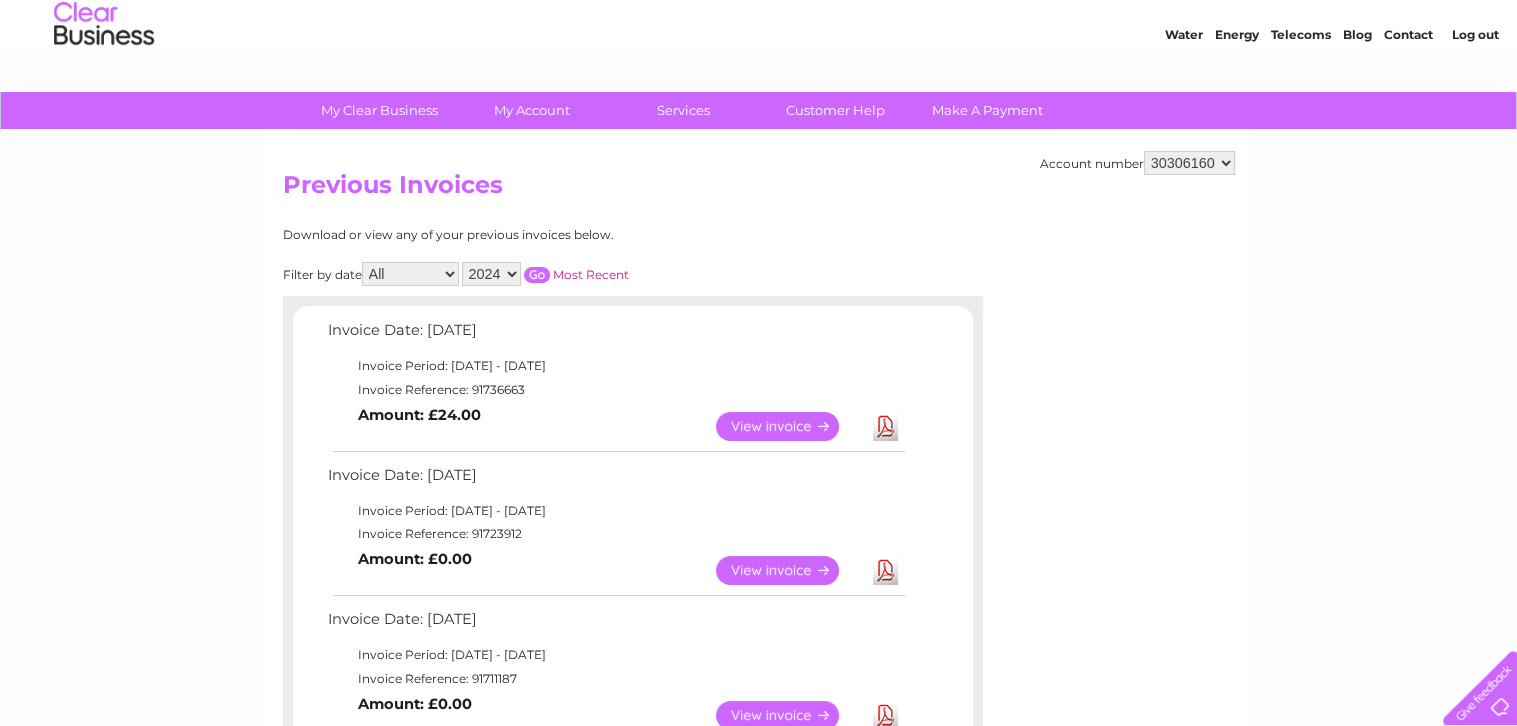 scroll, scrollTop: 27, scrollLeft: 0, axis: vertical 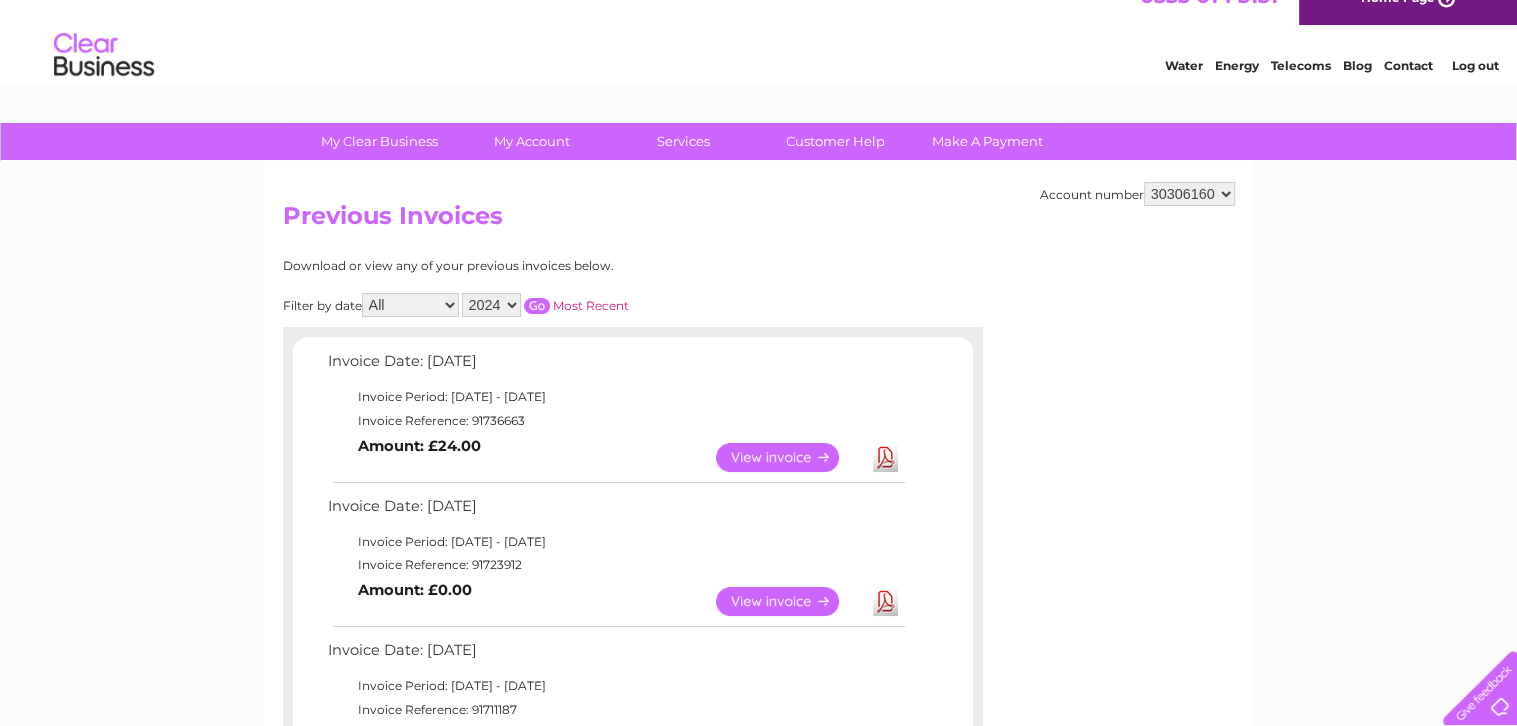 click on "2025
2024" at bounding box center (491, 305) 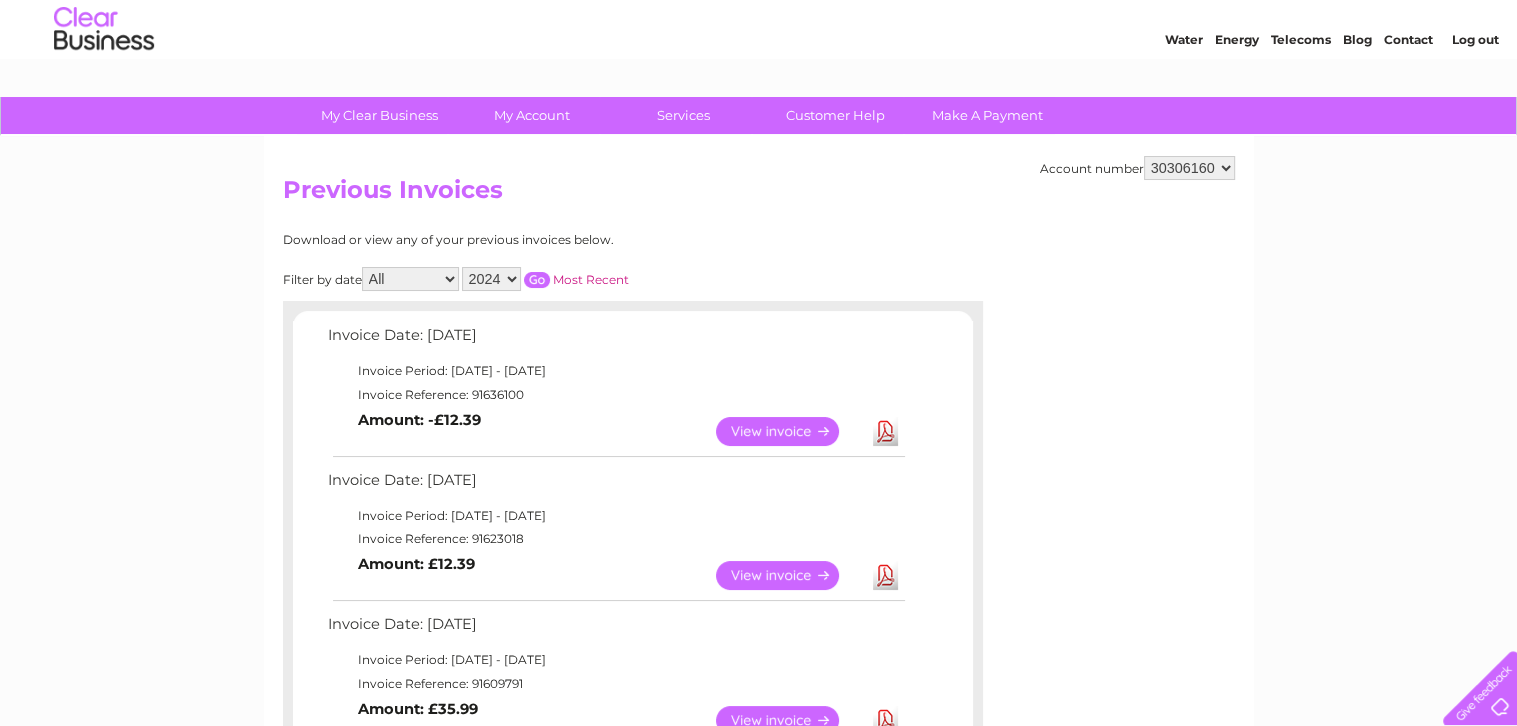 scroll, scrollTop: 47, scrollLeft: 0, axis: vertical 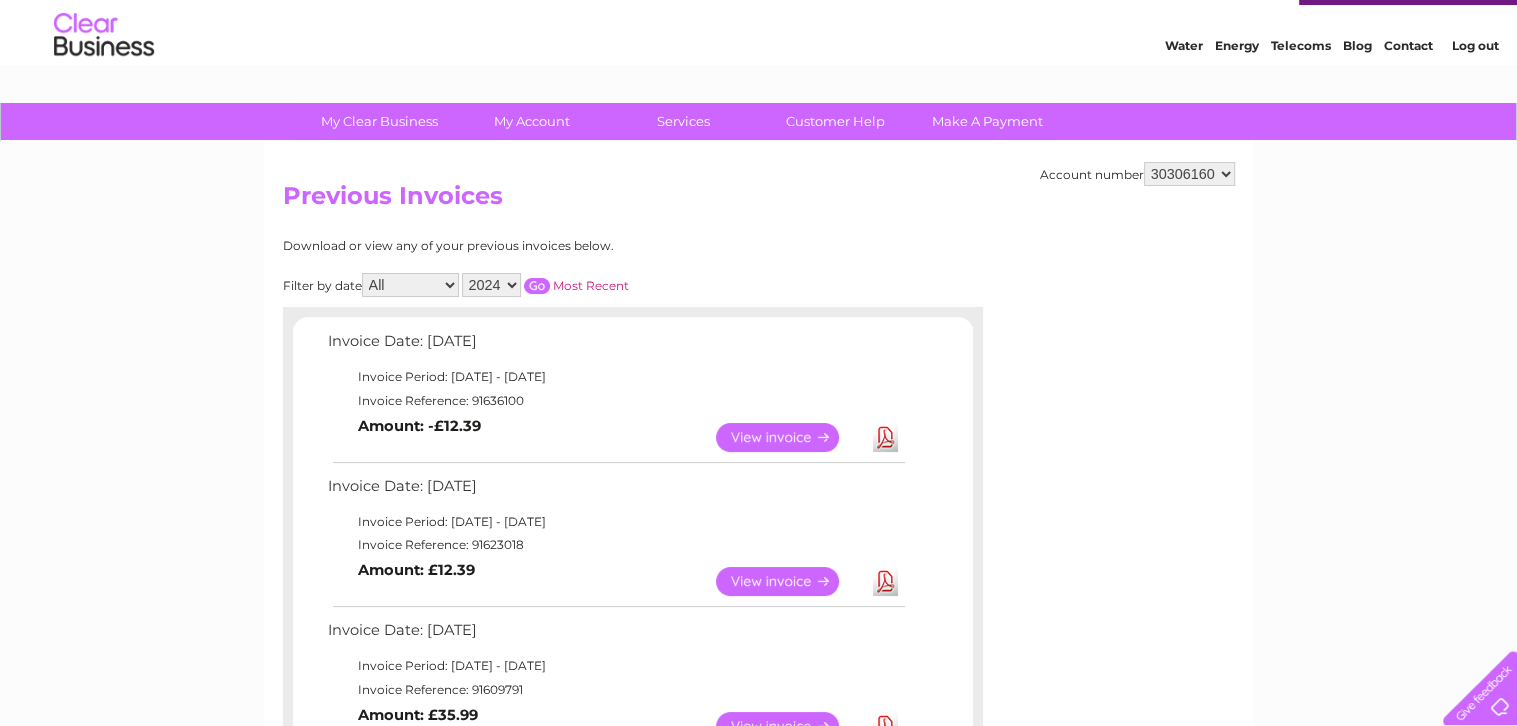 click on "Download" at bounding box center [885, 437] 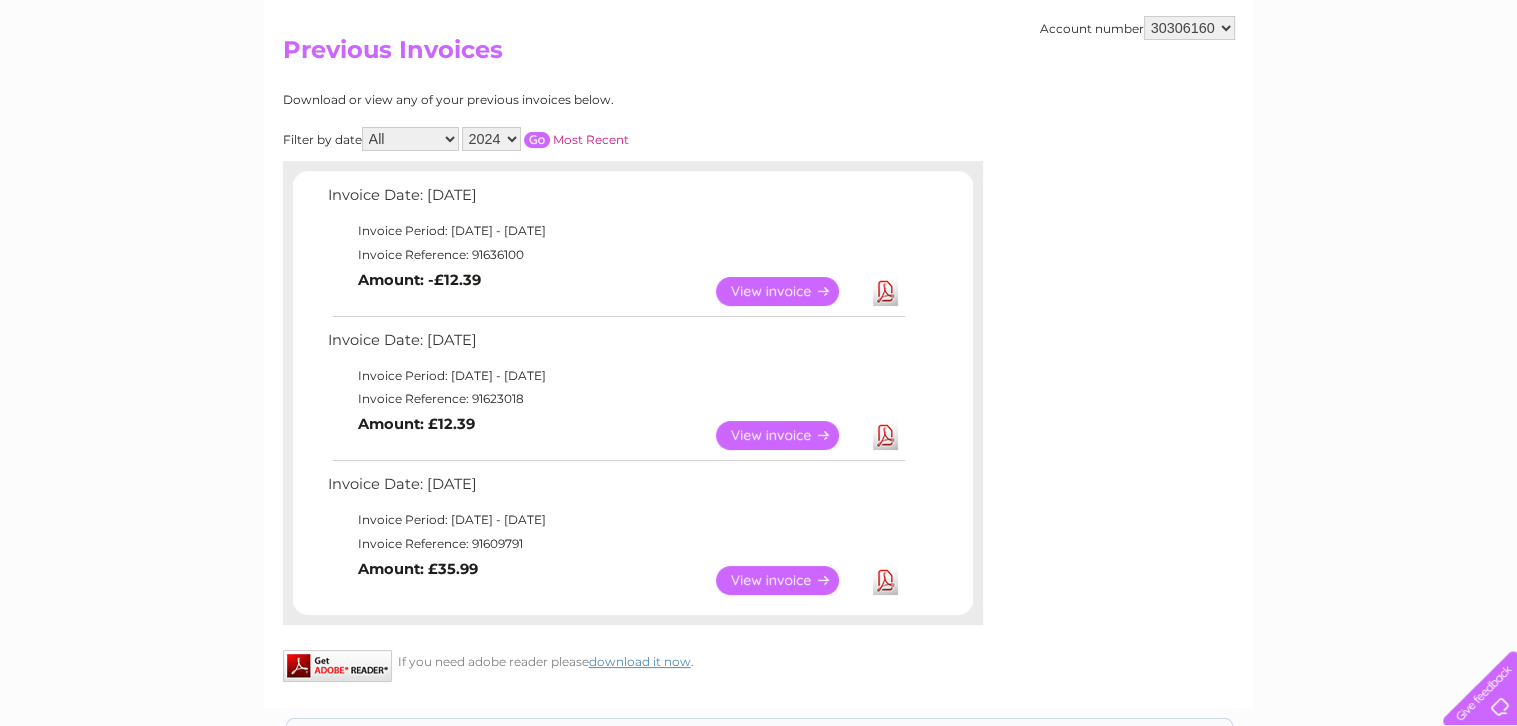 scroll, scrollTop: 224, scrollLeft: 0, axis: vertical 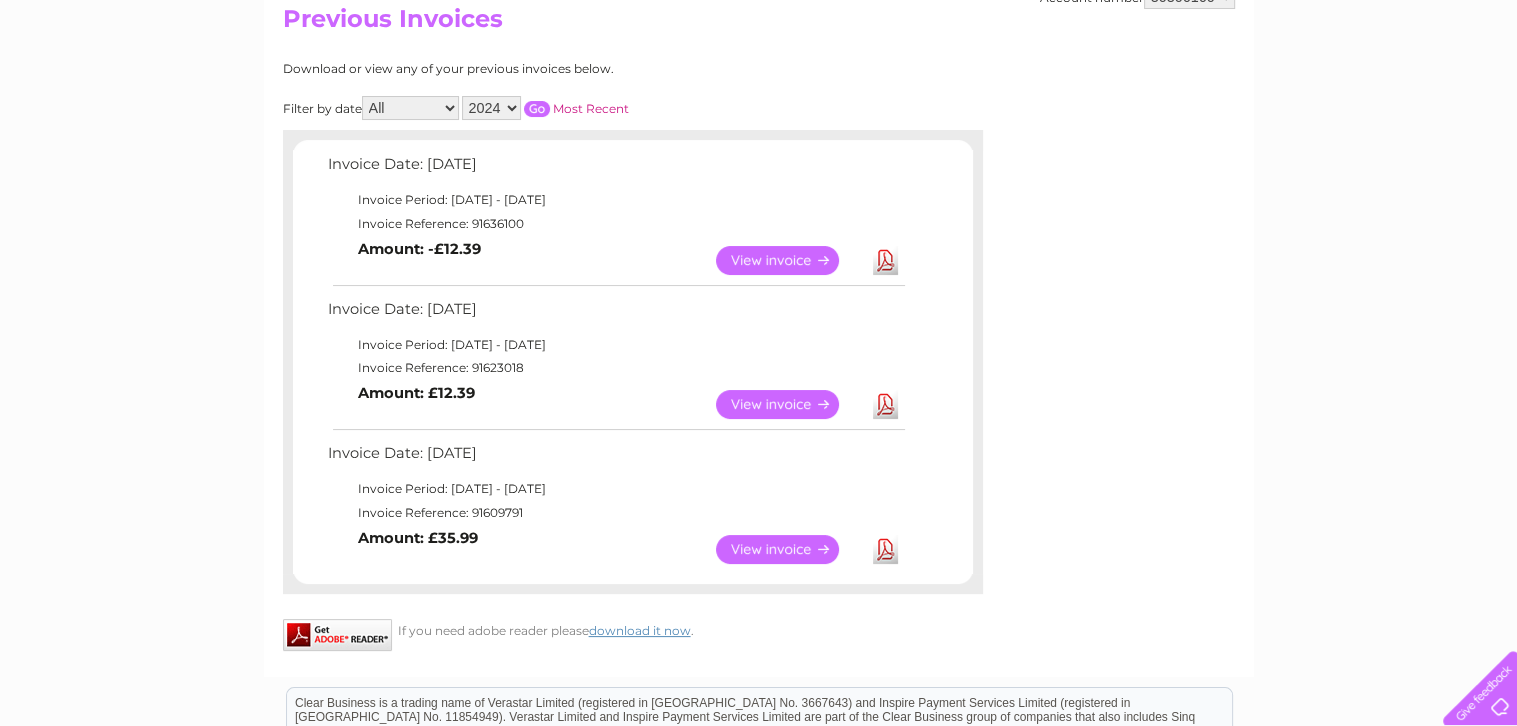 click on "Download" at bounding box center [885, 549] 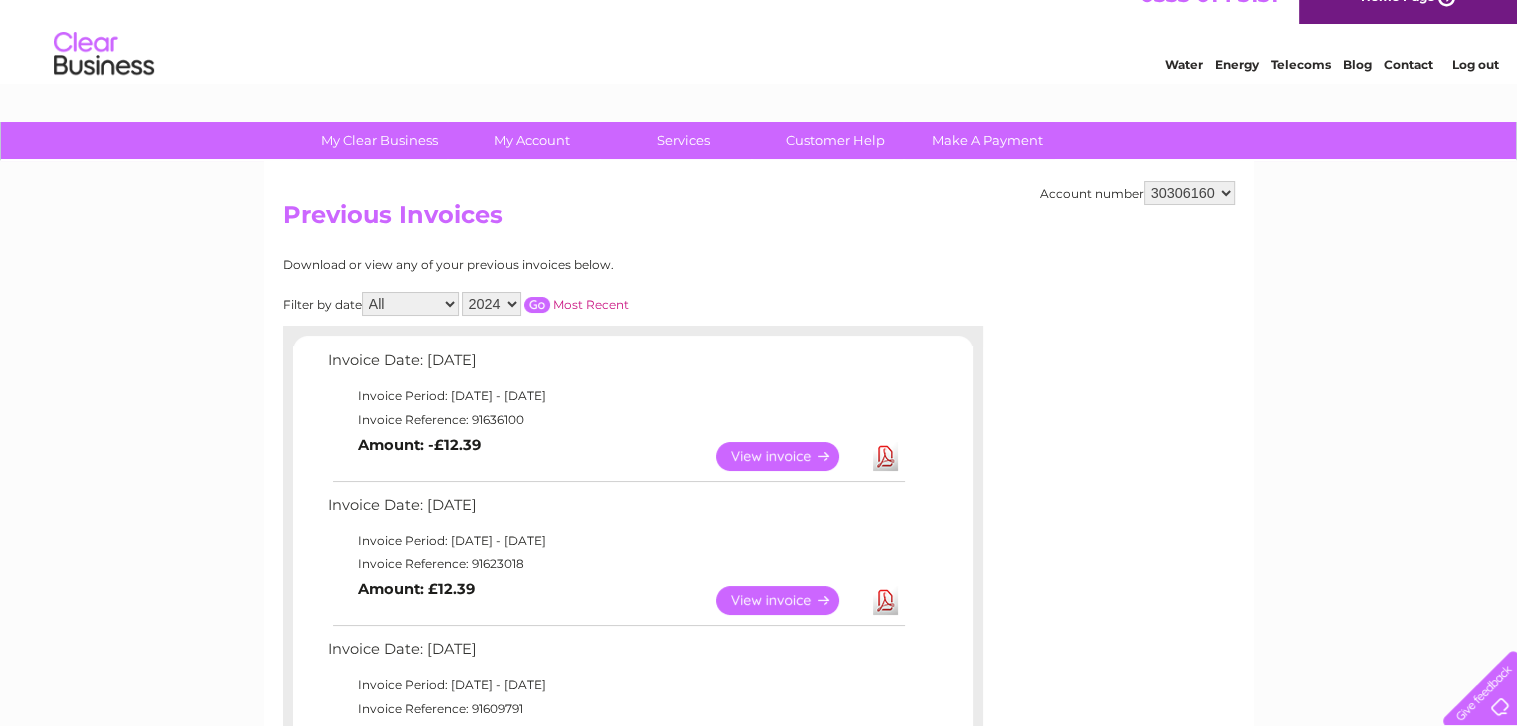 scroll, scrollTop: 0, scrollLeft: 0, axis: both 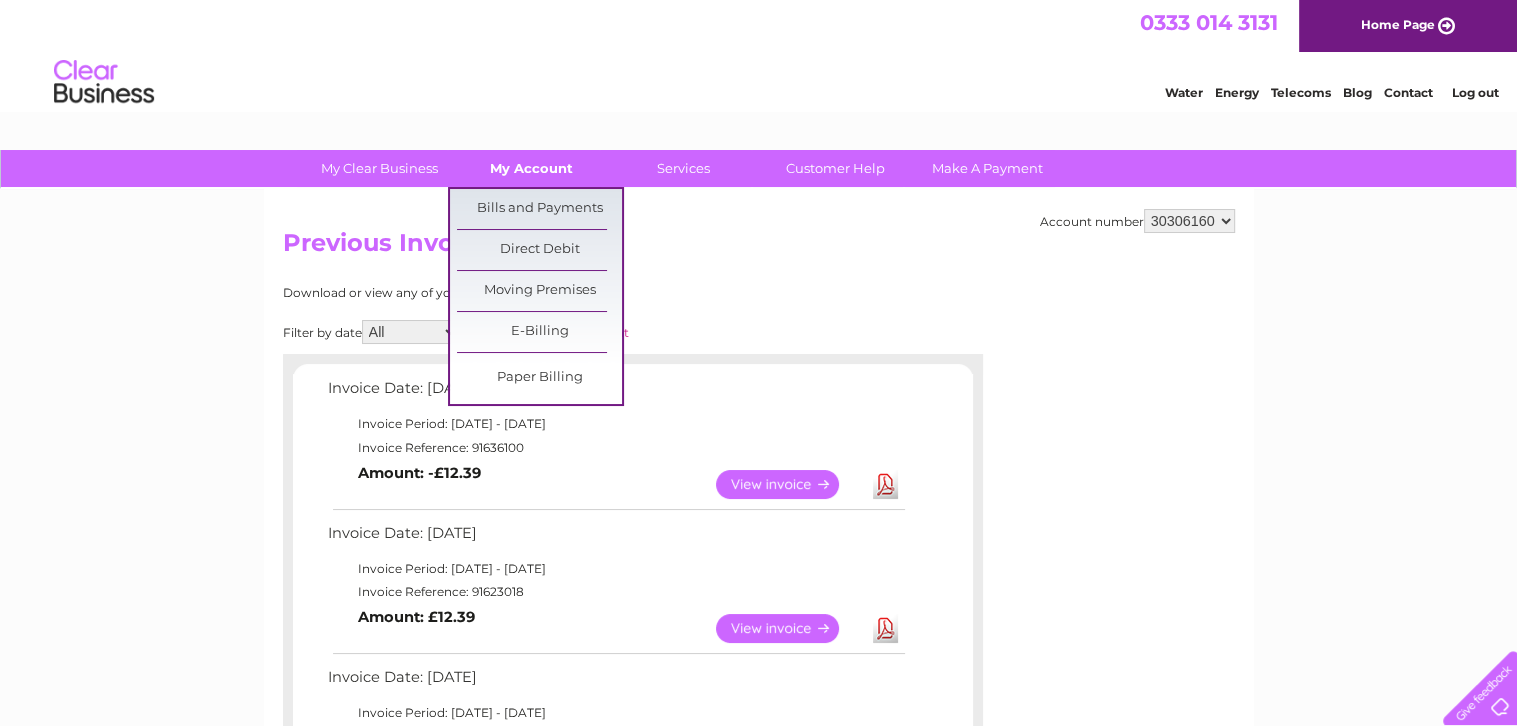 click on "My Account" at bounding box center [531, 168] 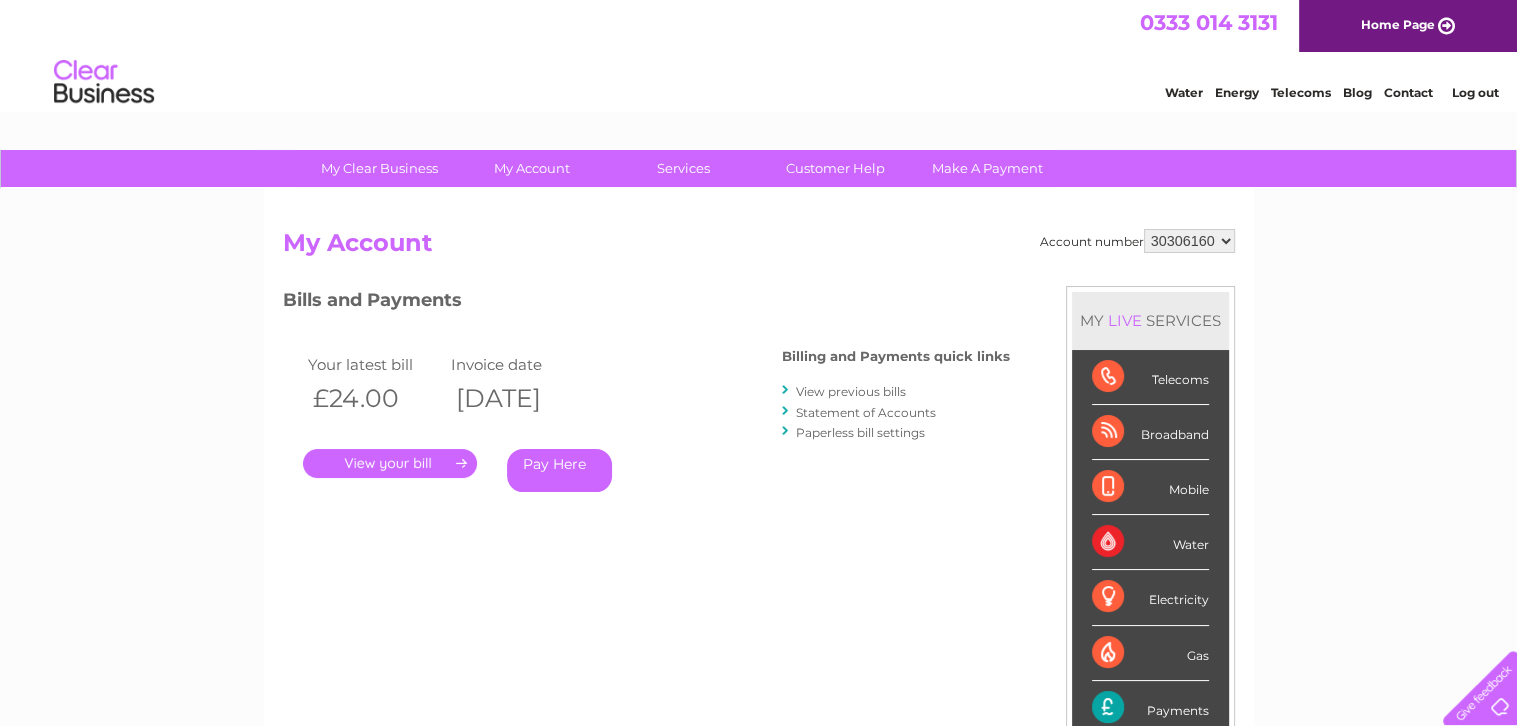 scroll, scrollTop: 0, scrollLeft: 0, axis: both 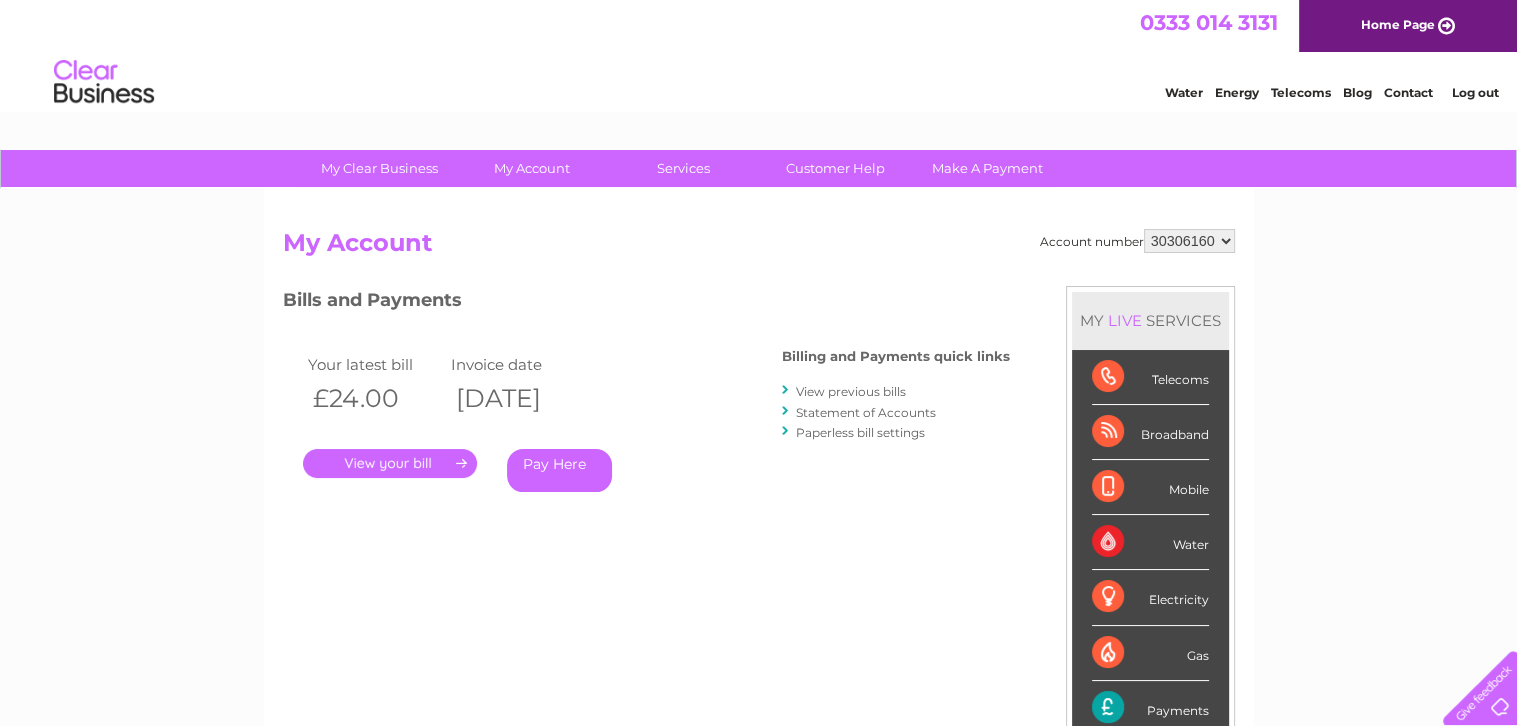 click on "Statement of Accounts" at bounding box center [866, 412] 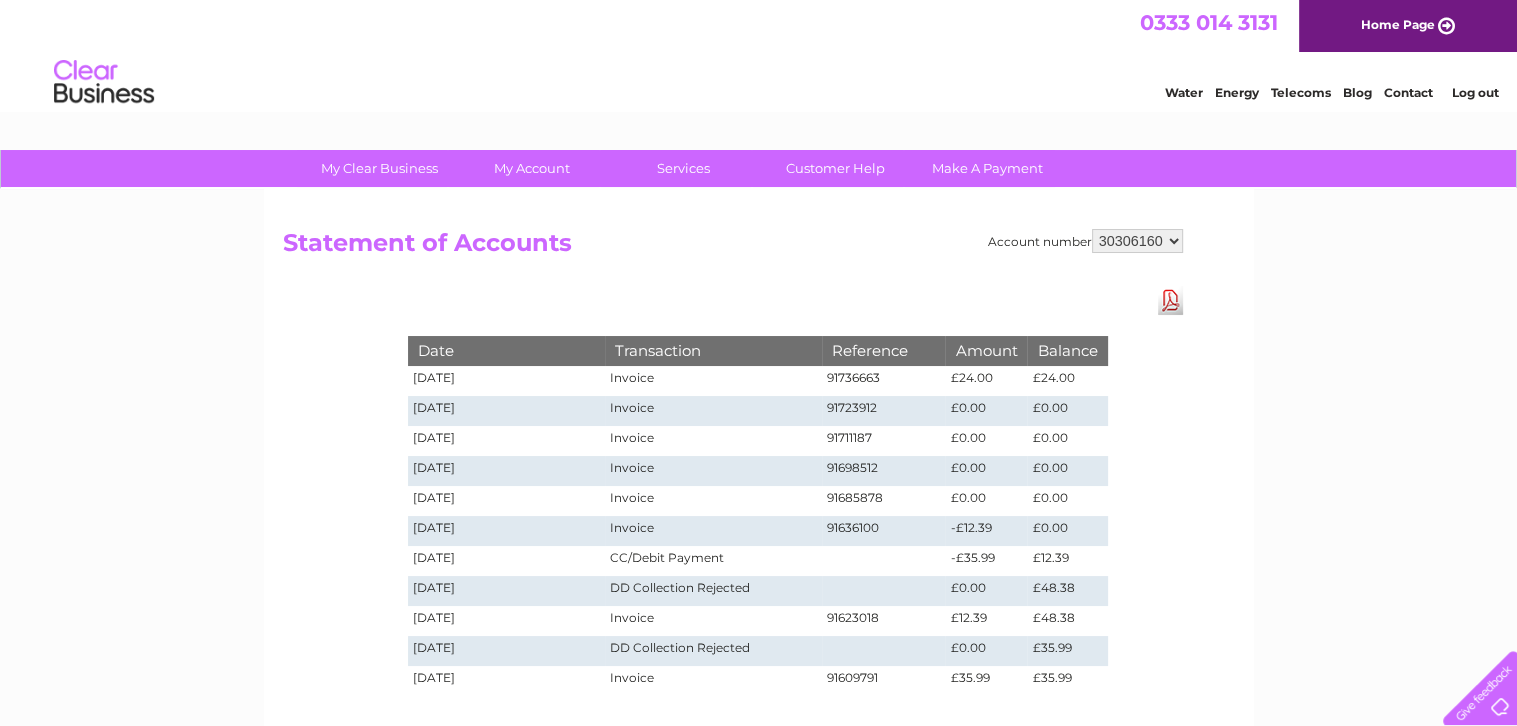 scroll, scrollTop: 0, scrollLeft: 0, axis: both 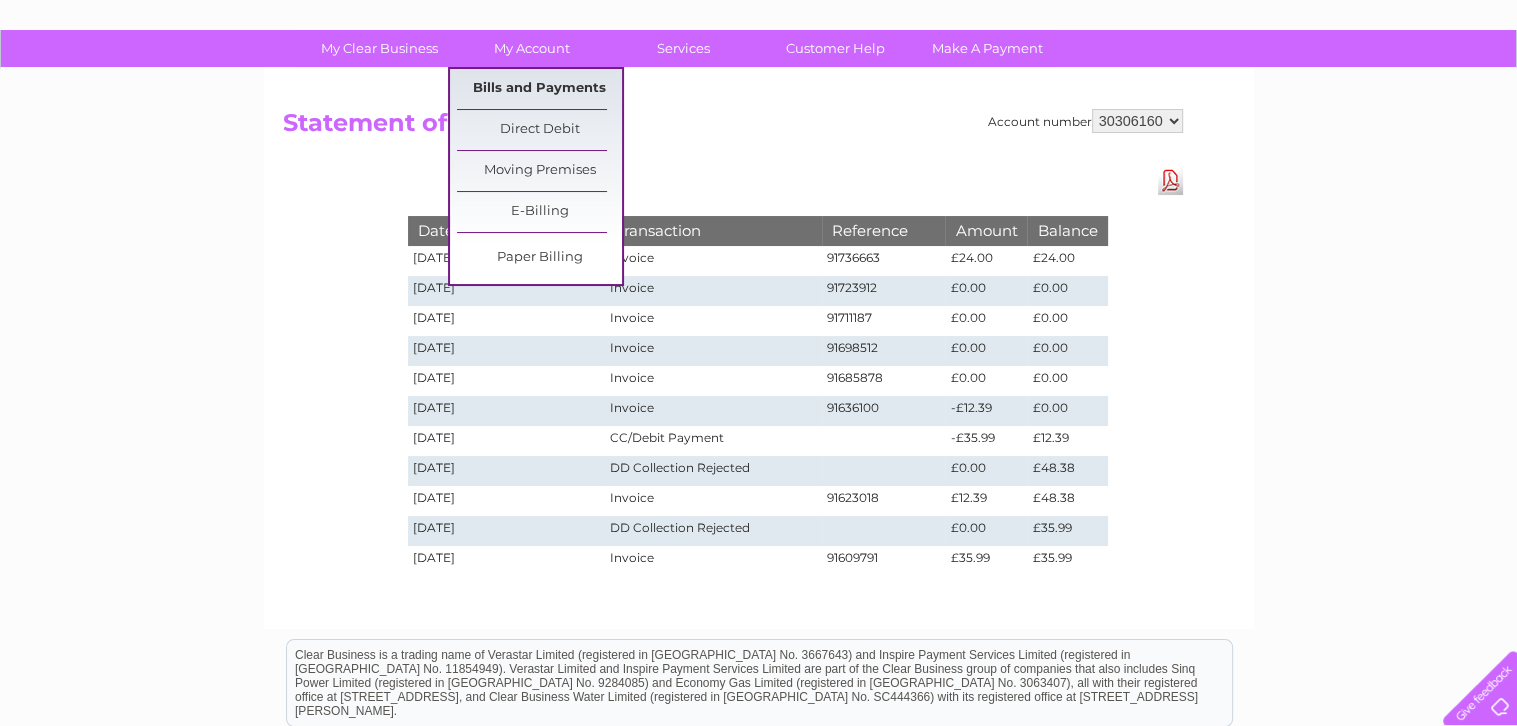 click on "Bills and Payments" at bounding box center (539, 89) 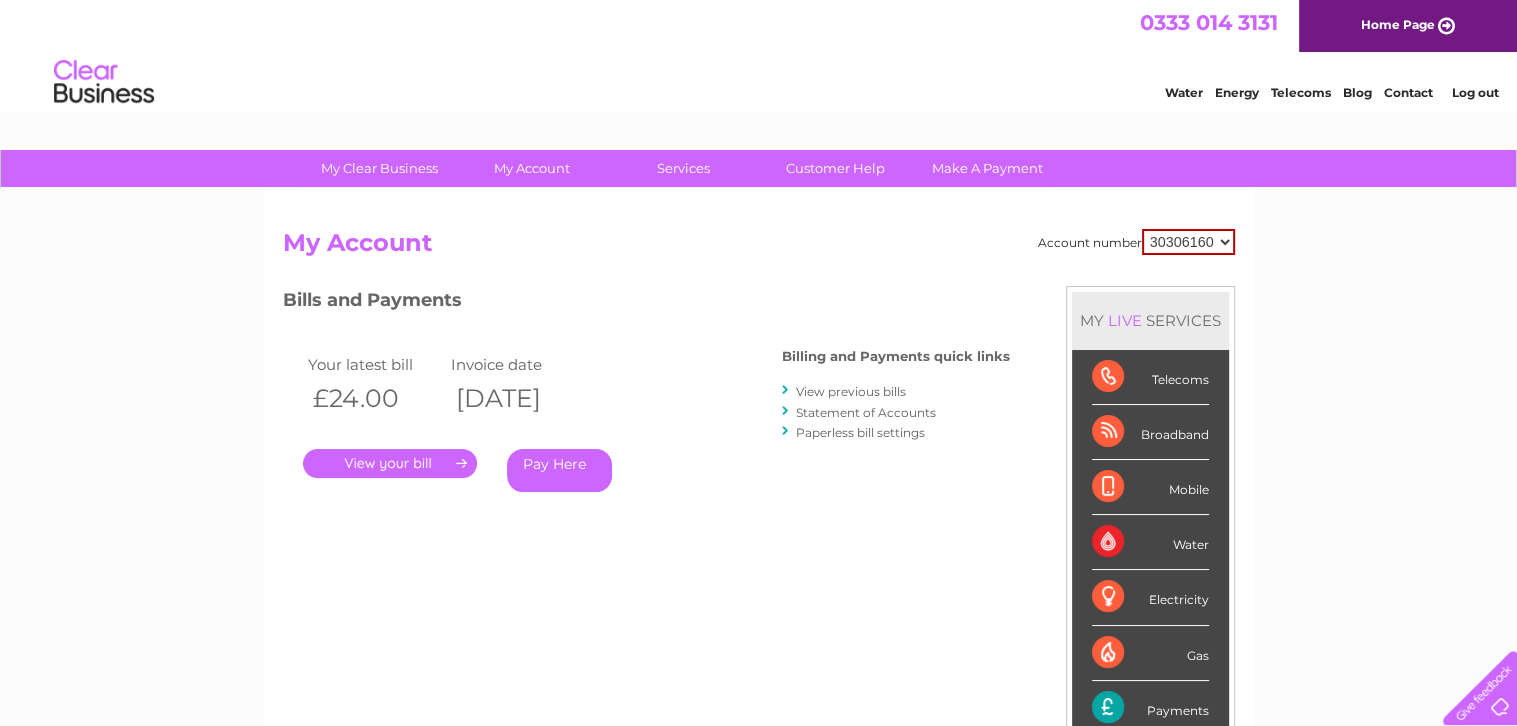 scroll, scrollTop: 0, scrollLeft: 0, axis: both 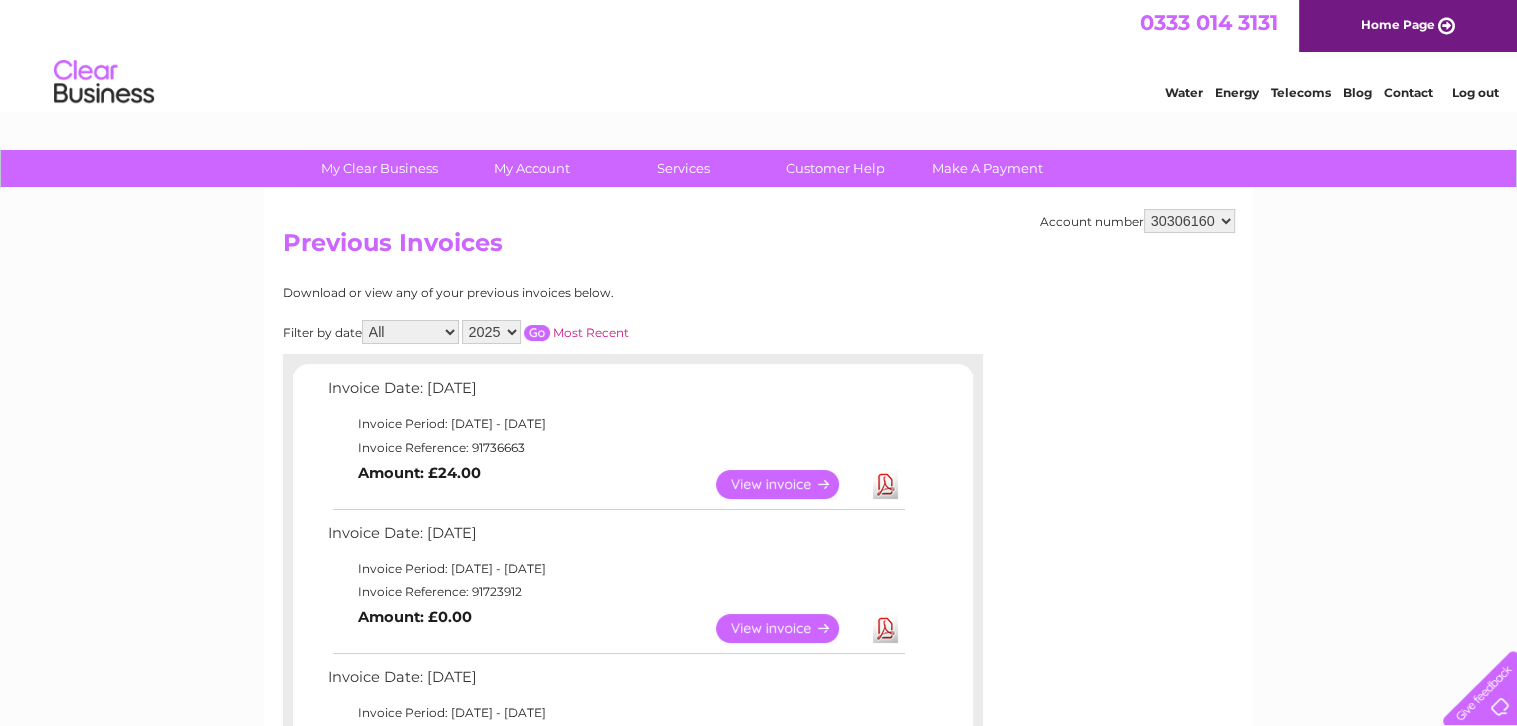 click on "View" at bounding box center [789, 484] 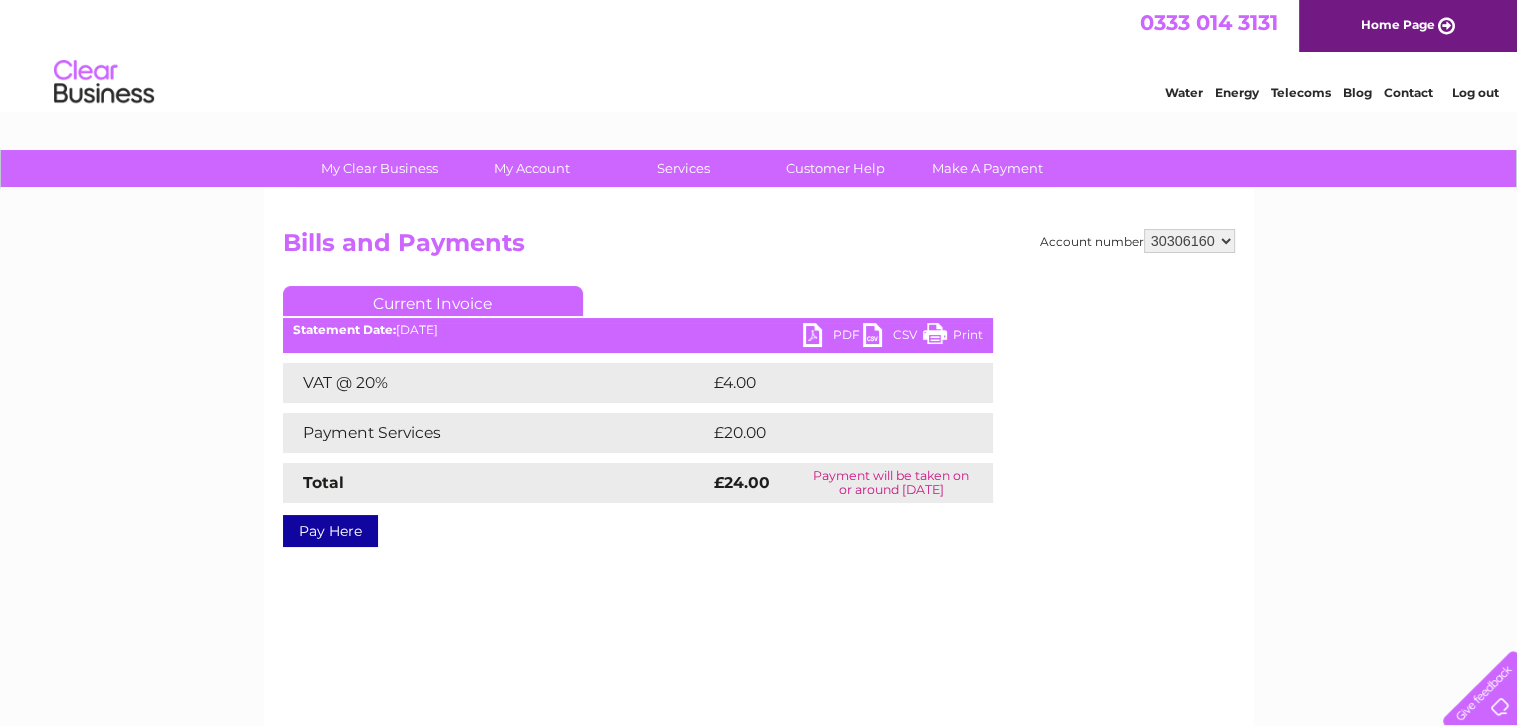 scroll, scrollTop: 0, scrollLeft: 0, axis: both 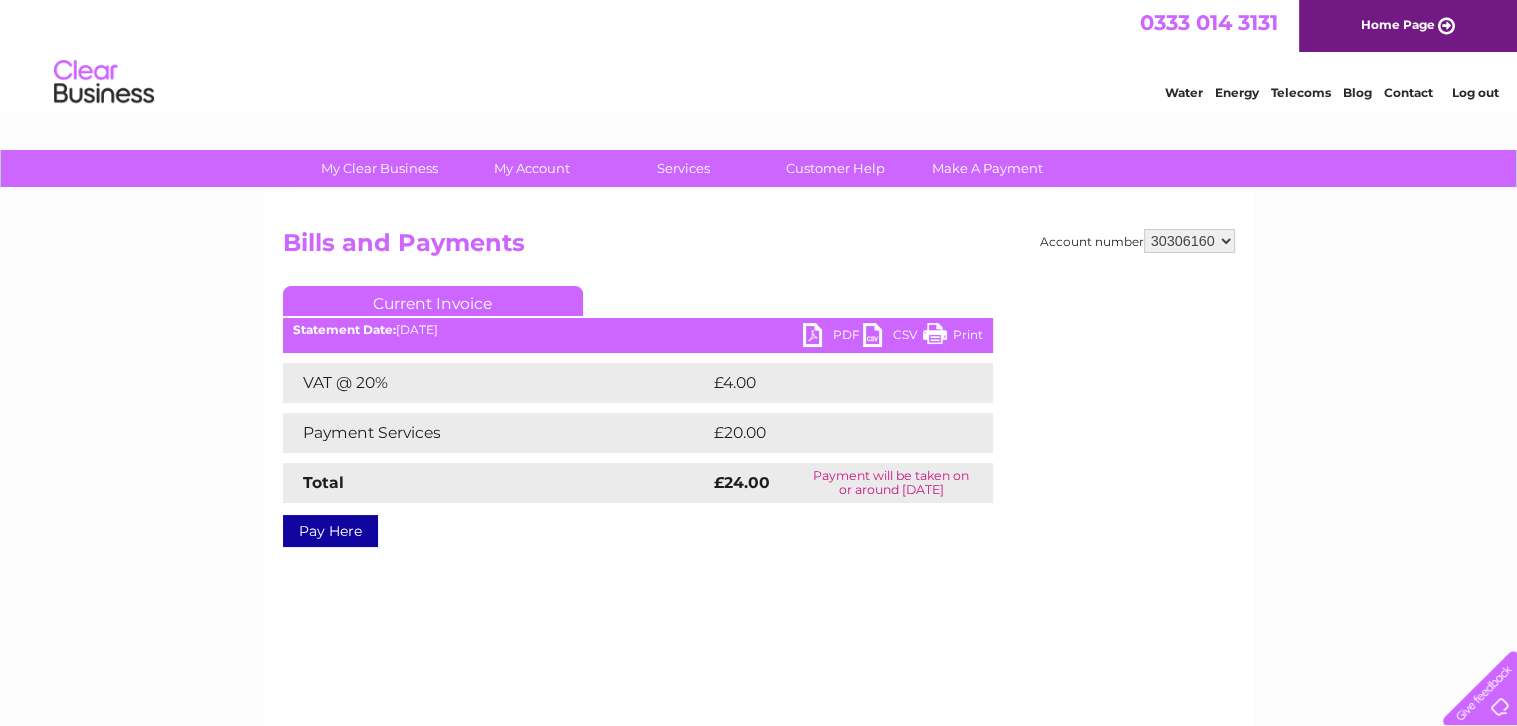 click on "PDF" at bounding box center [833, 337] 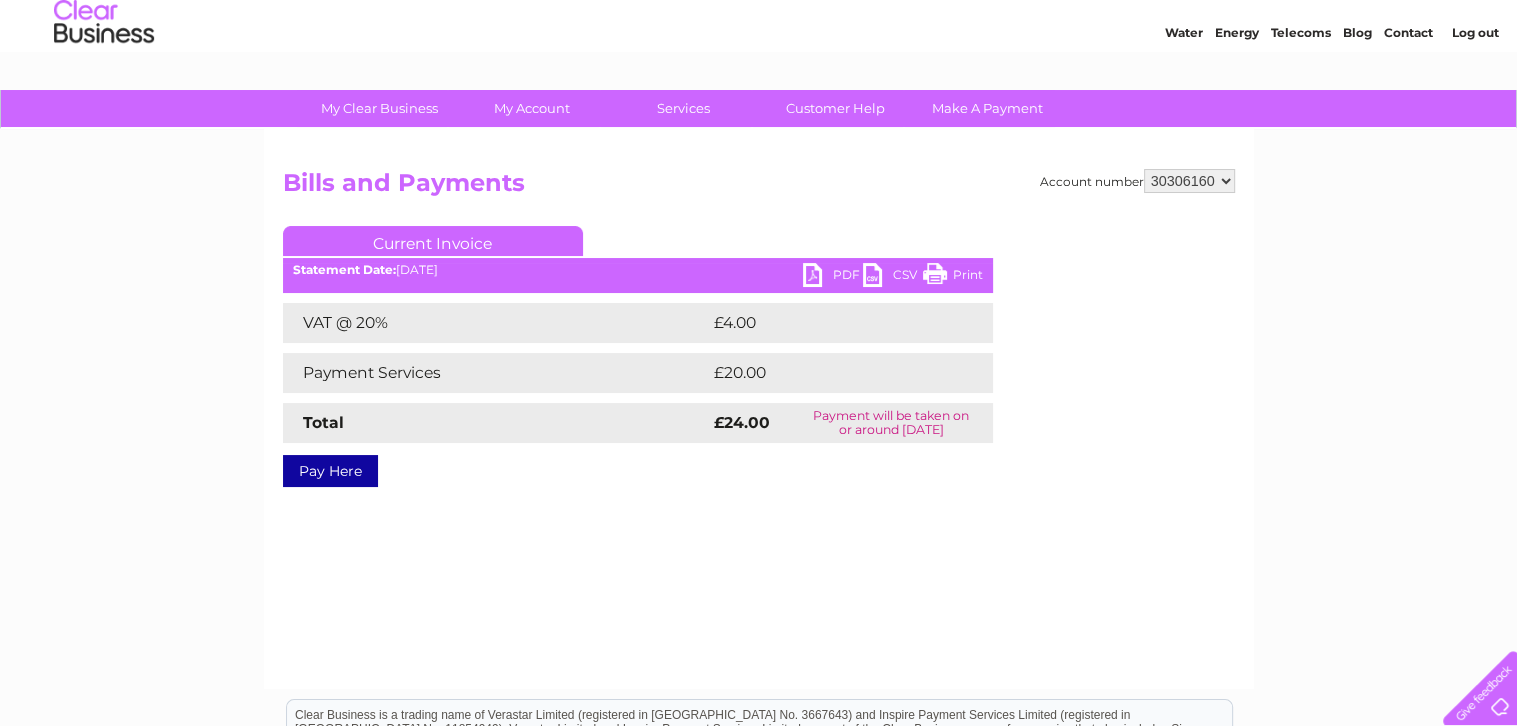 scroll, scrollTop: 0, scrollLeft: 0, axis: both 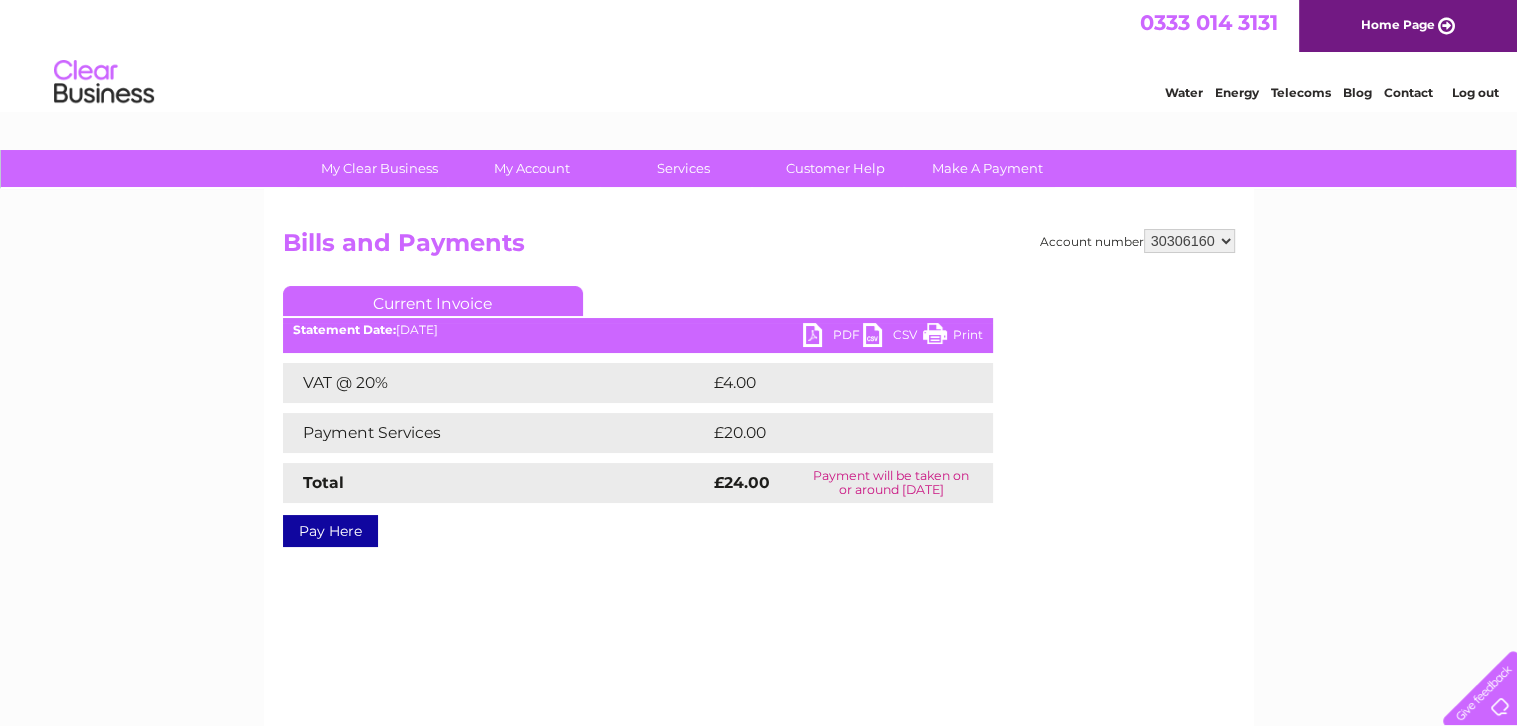 click on "PDF" at bounding box center (833, 337) 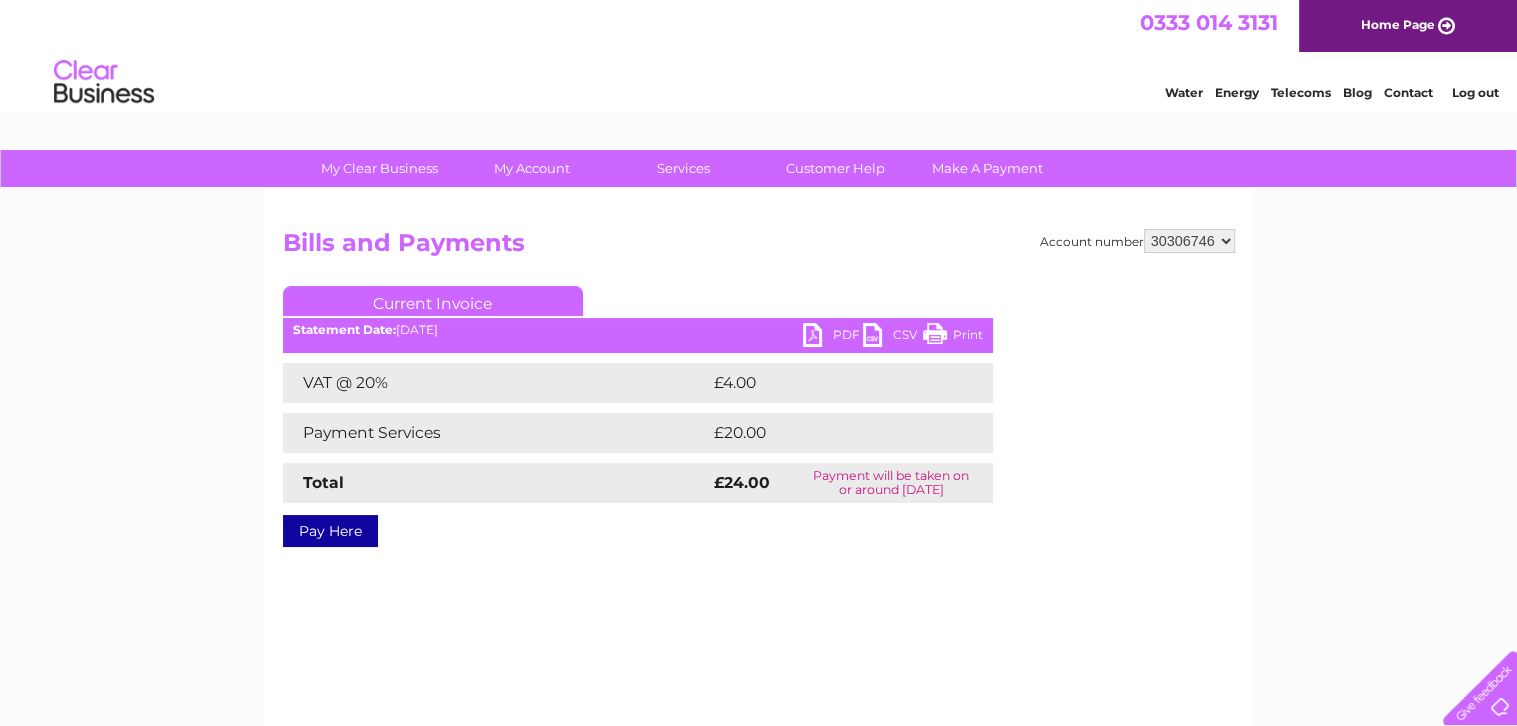 click on "30306160
30306746" at bounding box center (1189, 241) 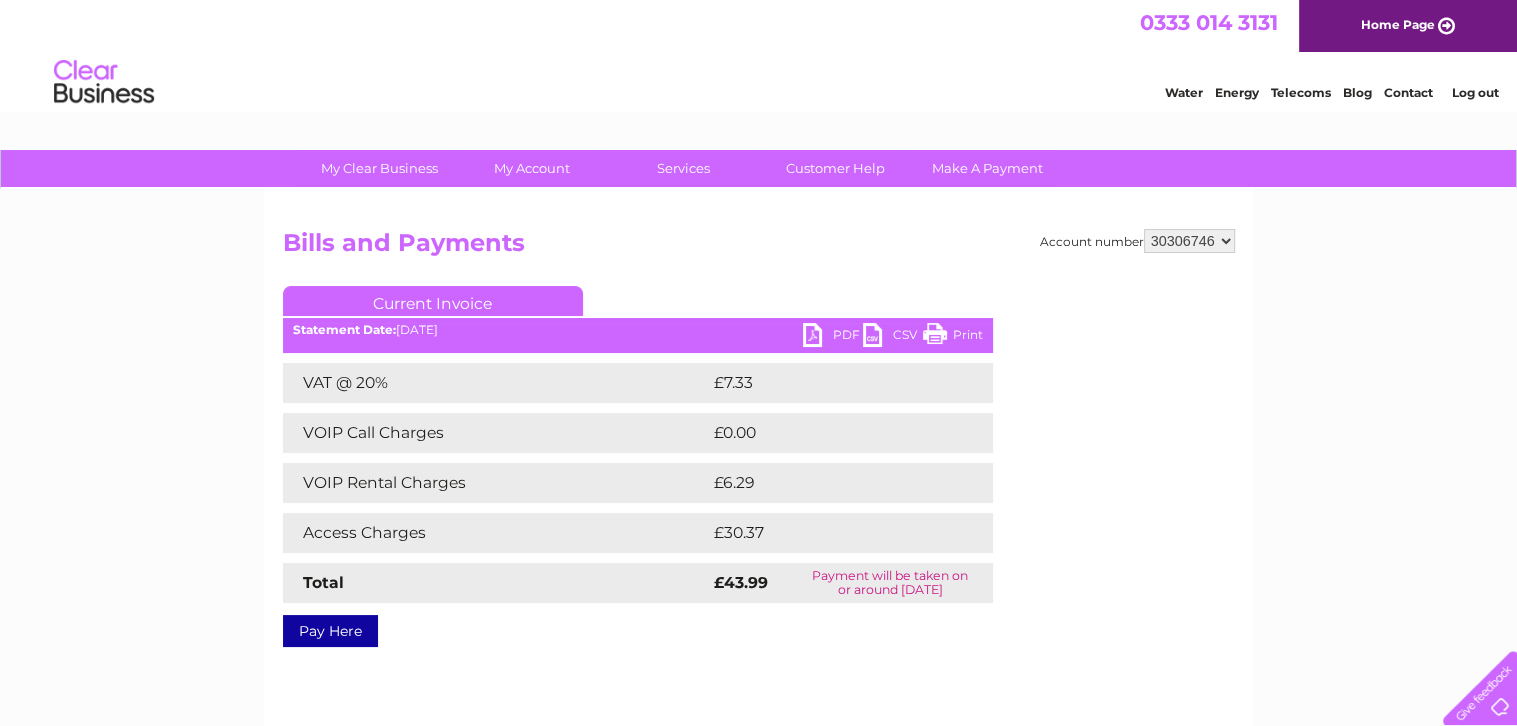scroll, scrollTop: 0, scrollLeft: 0, axis: both 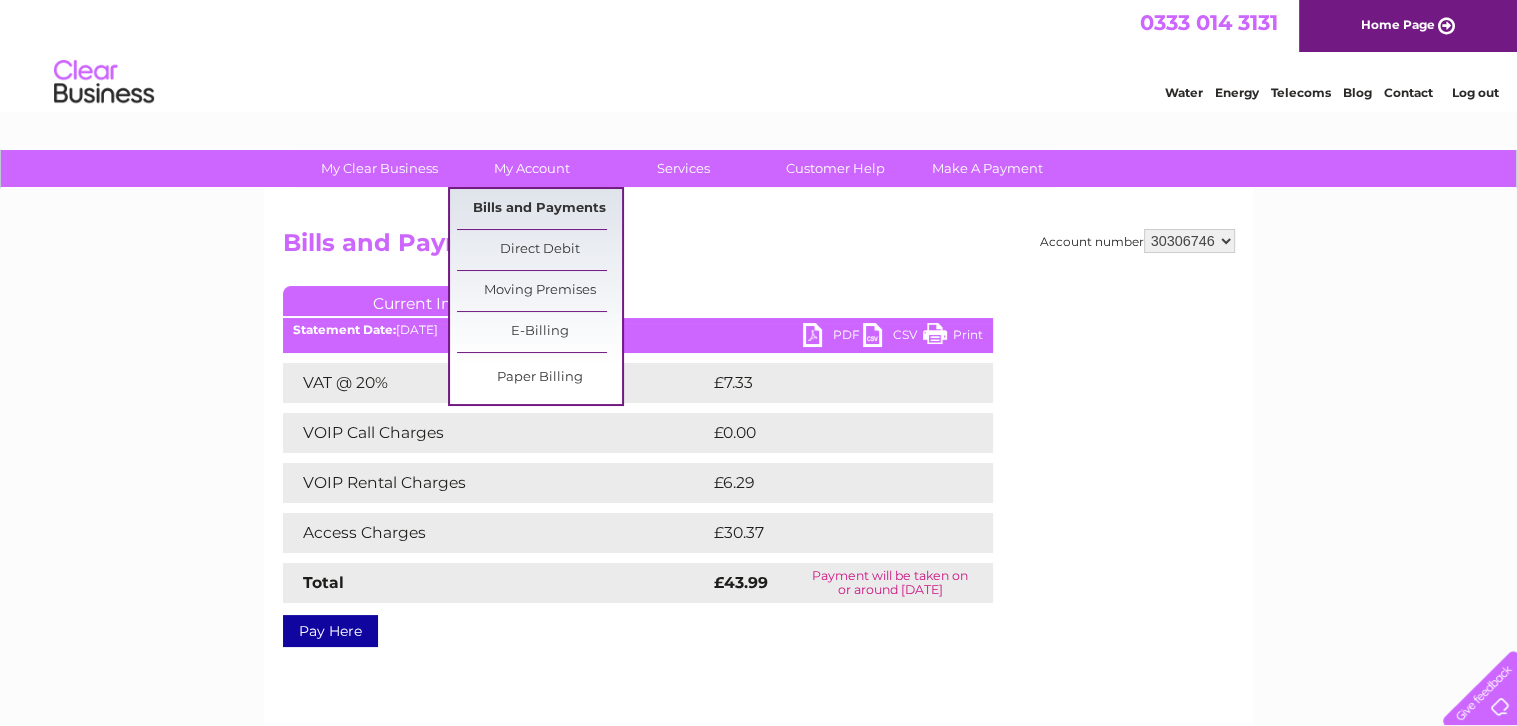 click on "Bills and Payments" at bounding box center (539, 209) 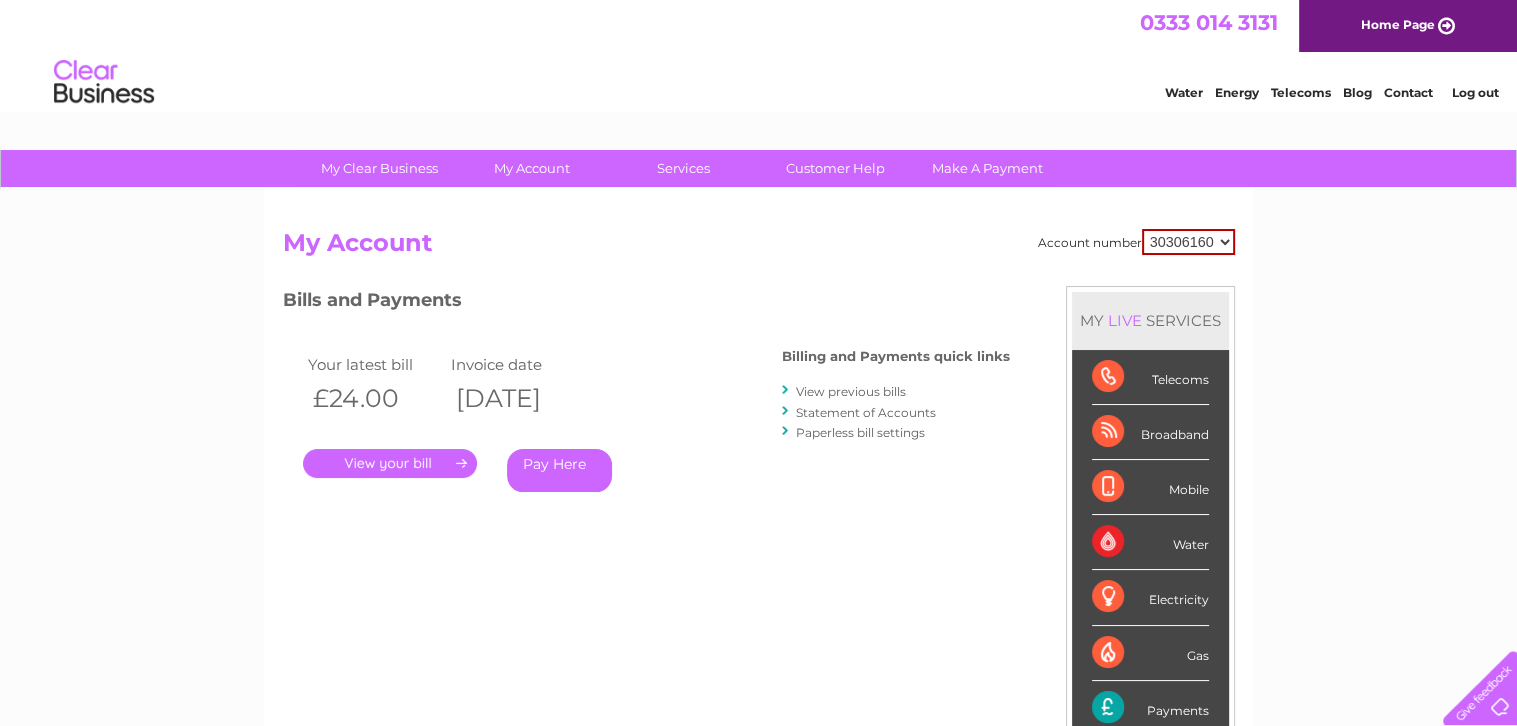 scroll, scrollTop: 0, scrollLeft: 0, axis: both 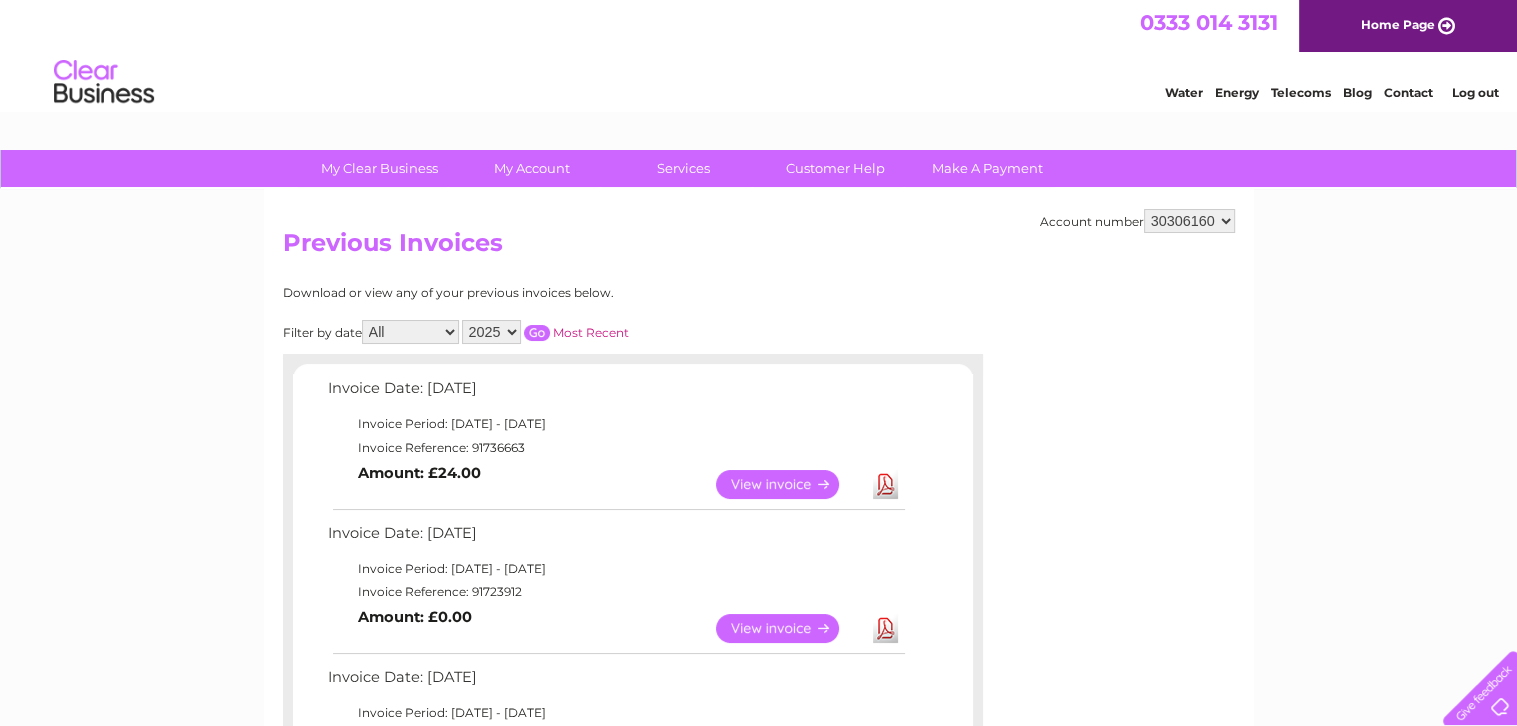 click on "30306160
30306746" at bounding box center [1189, 221] 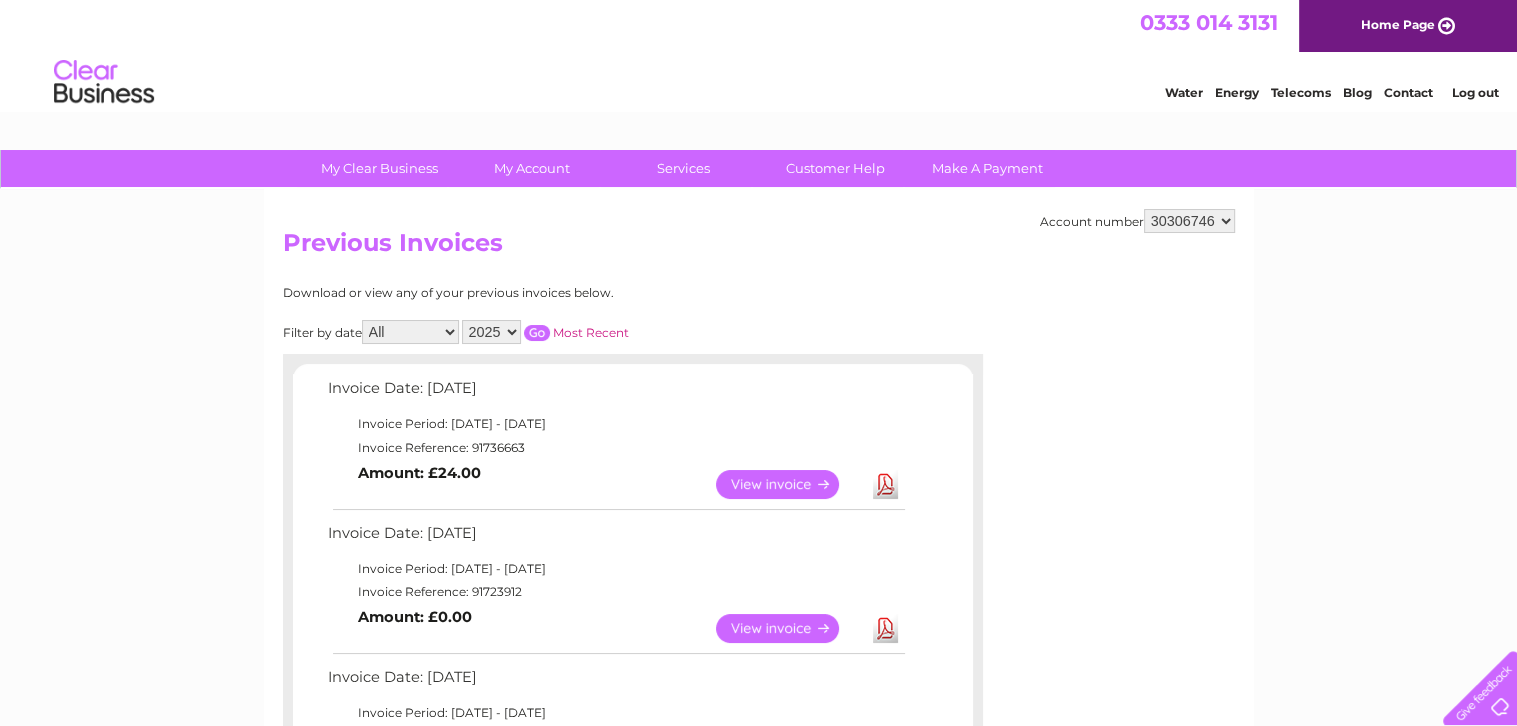 click on "30306160
30306746" at bounding box center [1189, 221] 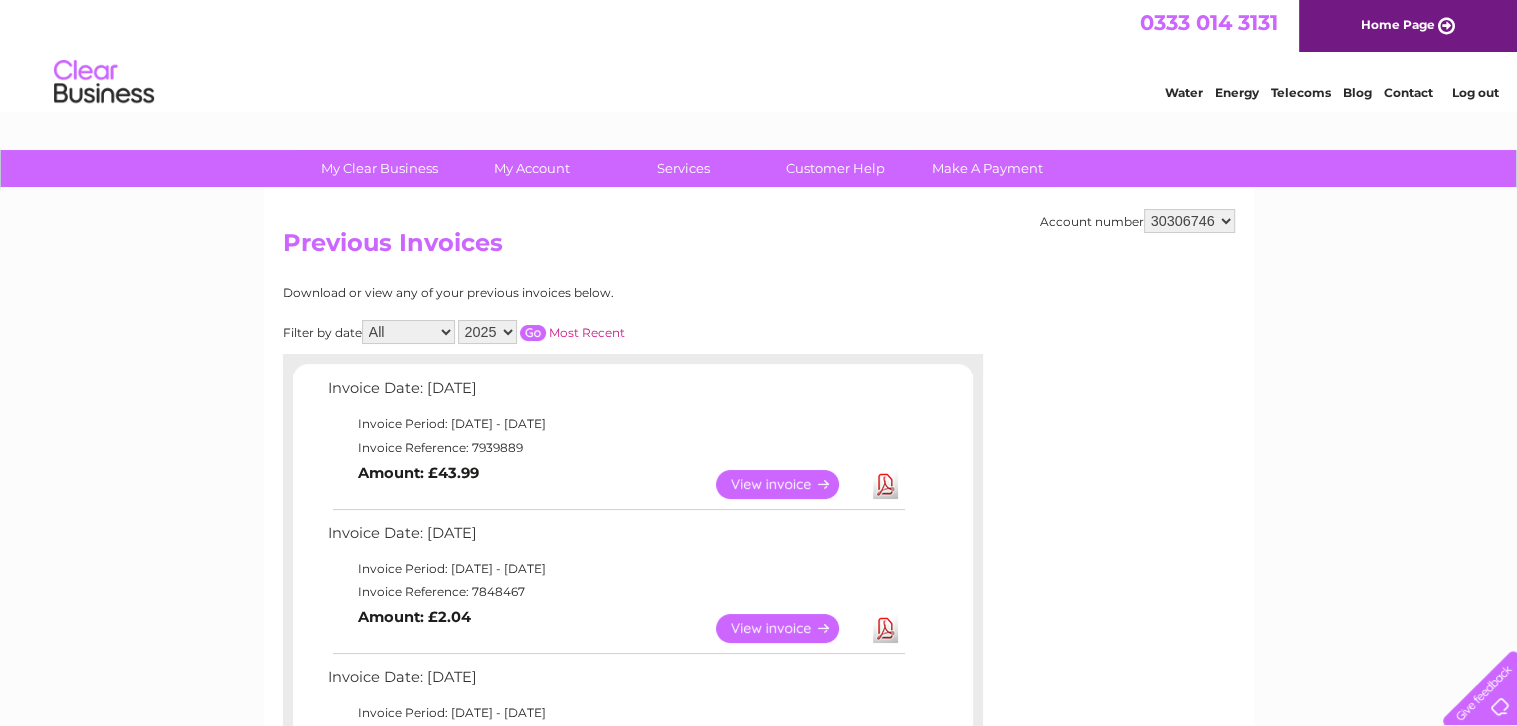 scroll, scrollTop: 0, scrollLeft: 0, axis: both 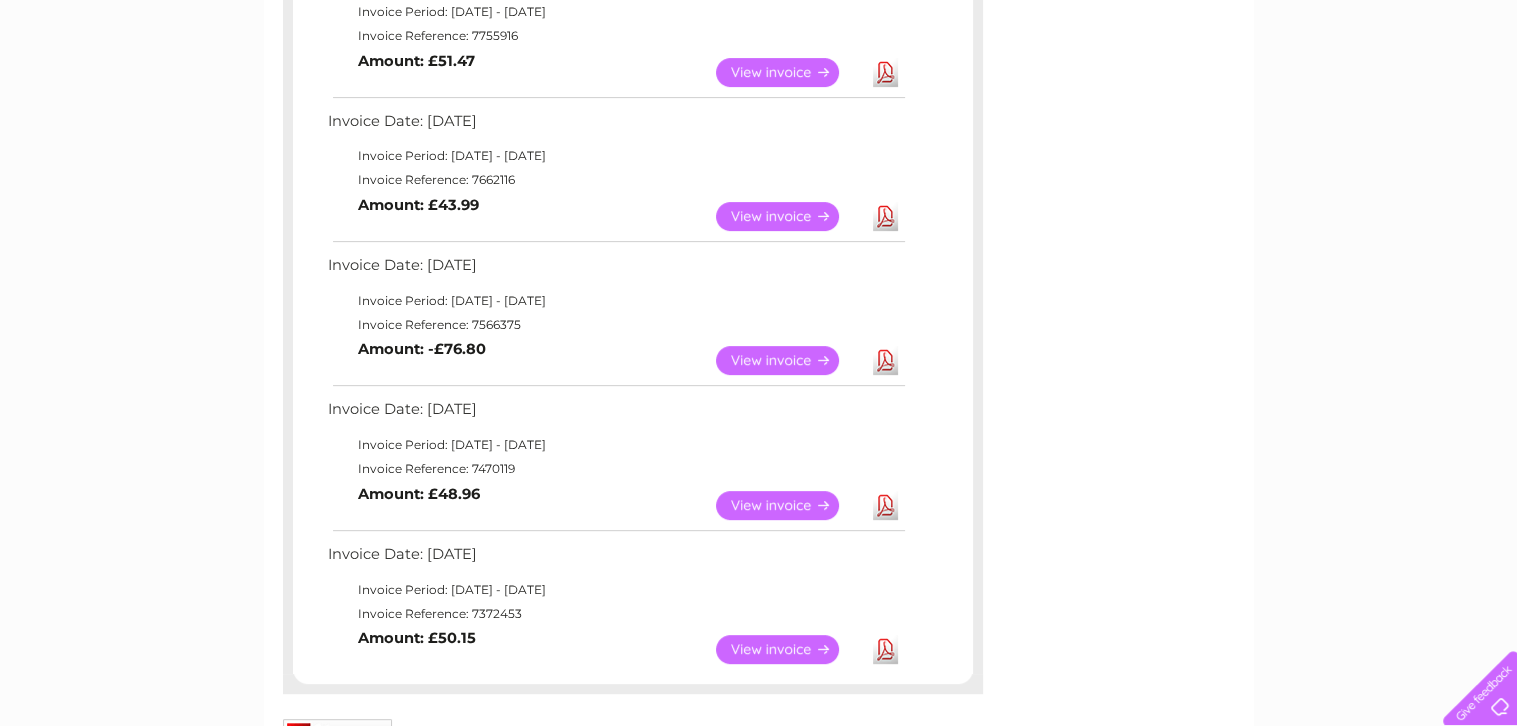 click on "Download" at bounding box center (885, 360) 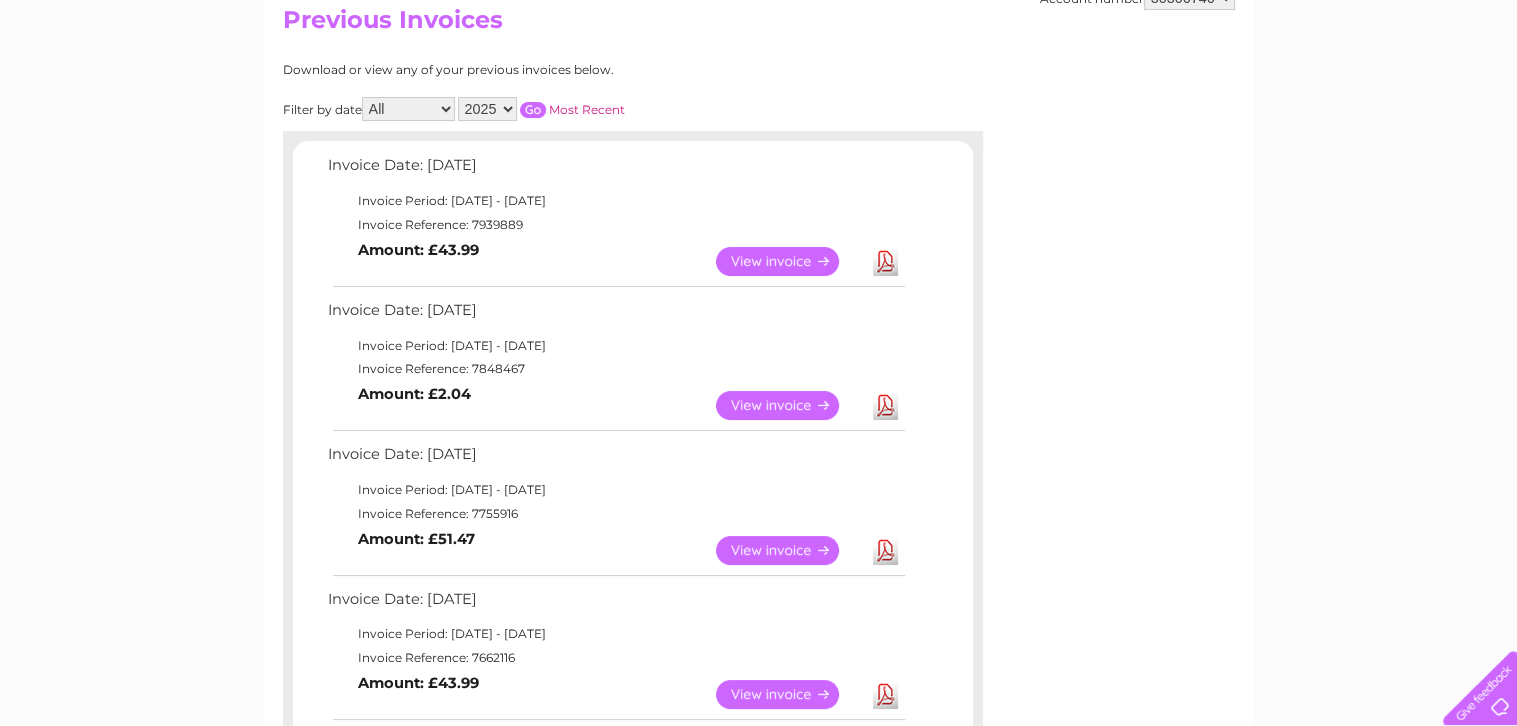 scroll, scrollTop: 89, scrollLeft: 0, axis: vertical 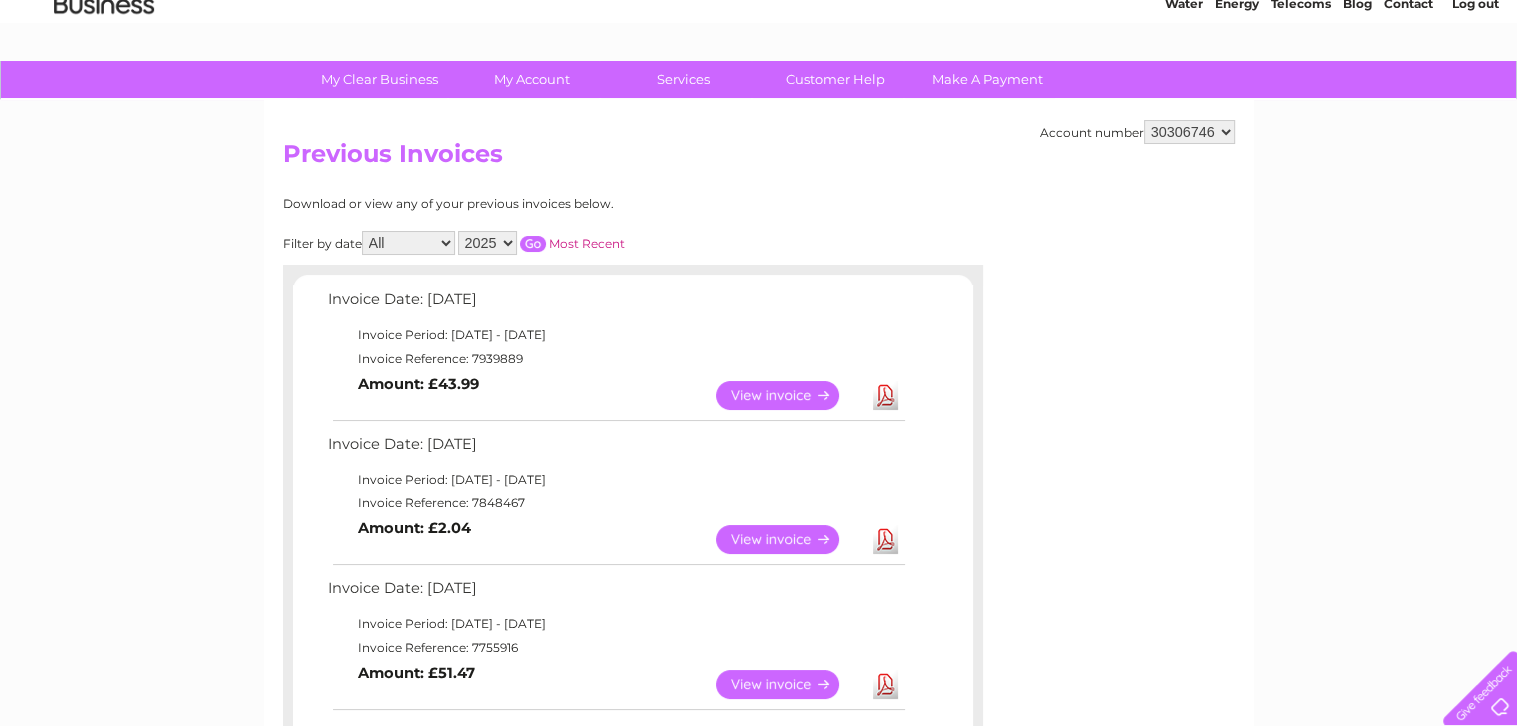 click on "2025
2024" at bounding box center (487, 243) 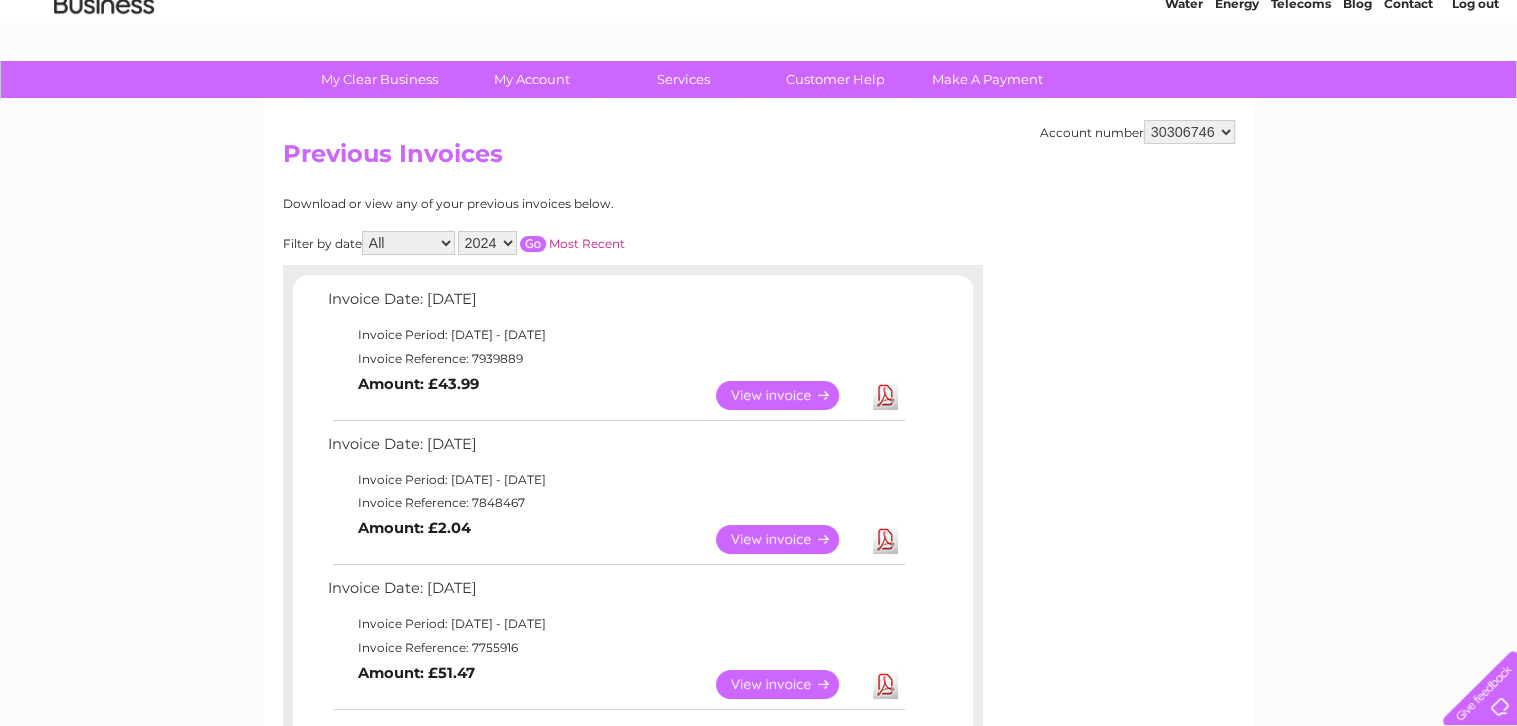 click on "2025
2024" at bounding box center [487, 243] 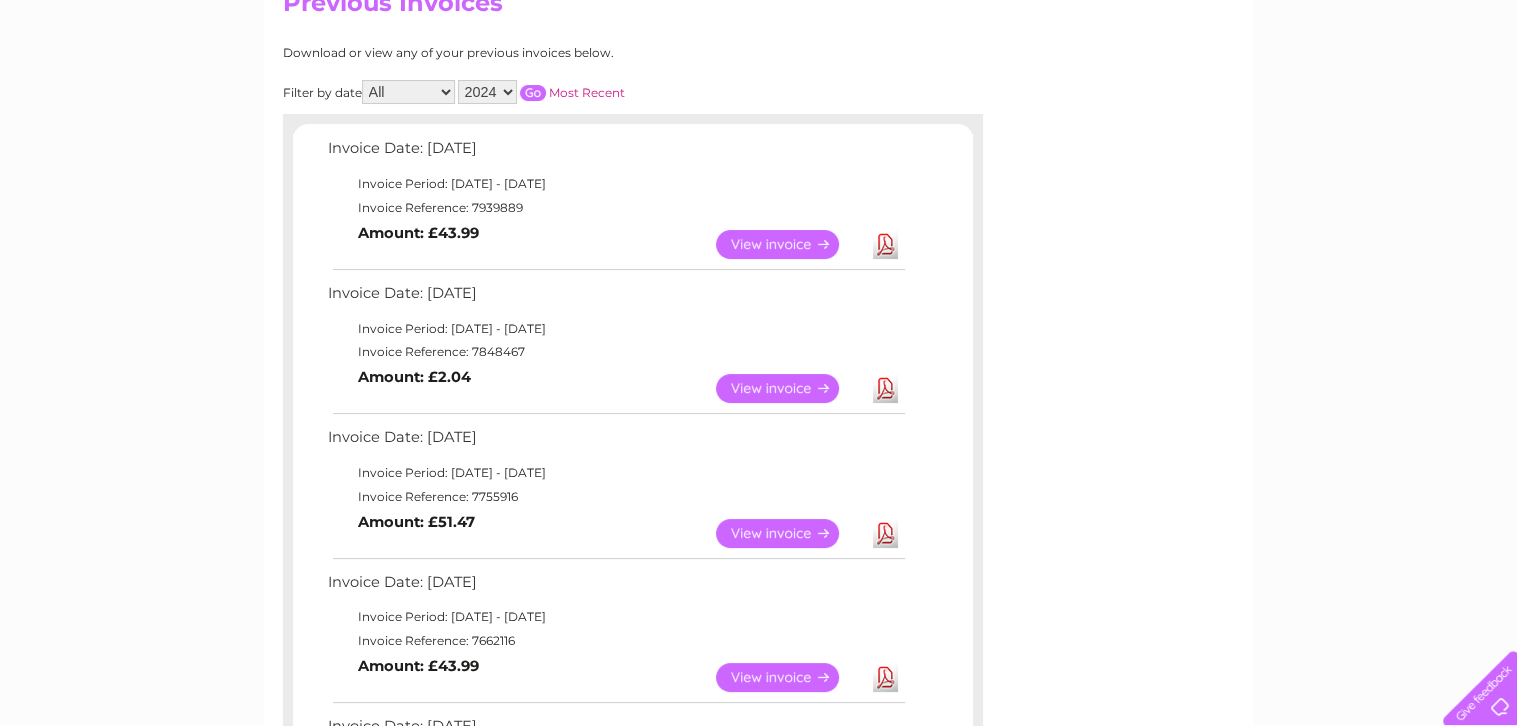 scroll, scrollTop: 0, scrollLeft: 0, axis: both 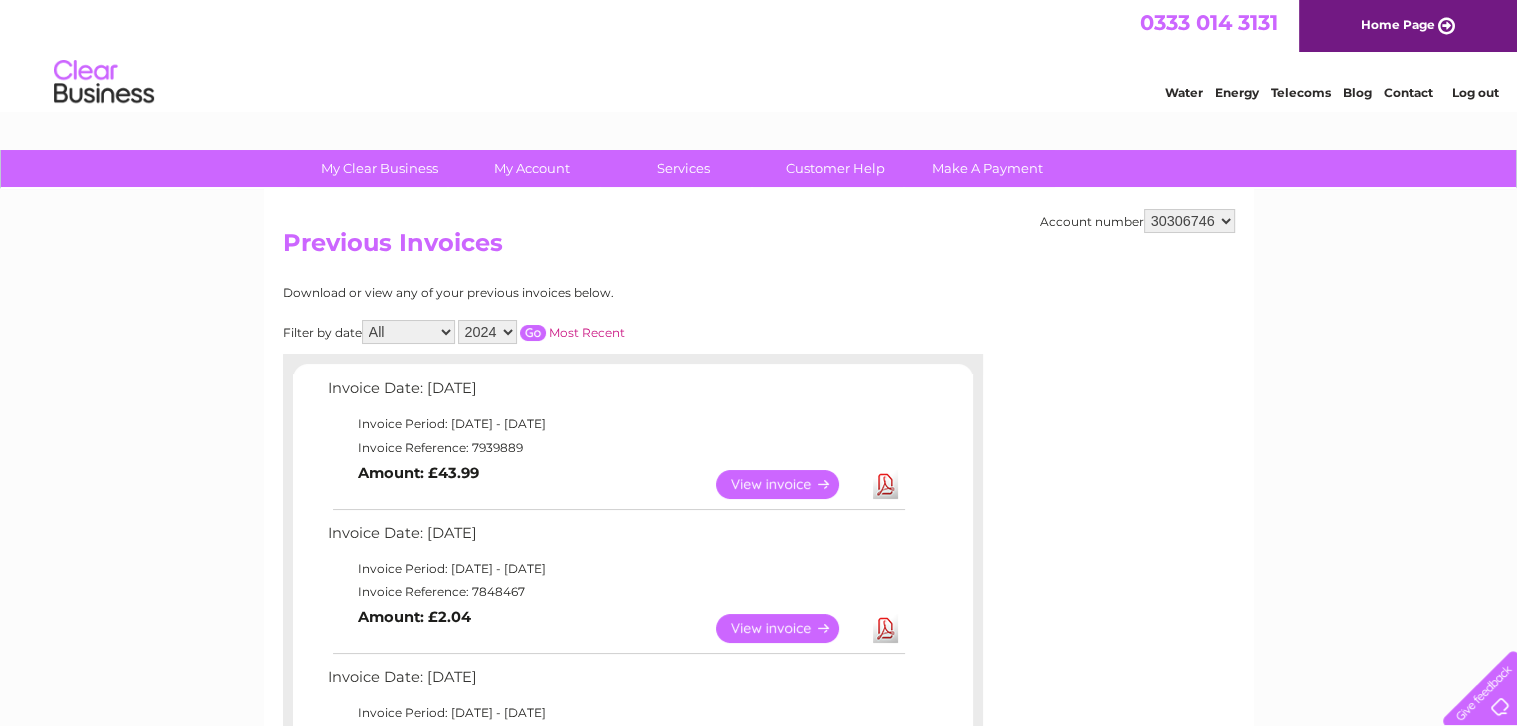 drag, startPoint x: 1520, startPoint y: 182, endPoint x: 1448, endPoint y: 56, distance: 145.12064 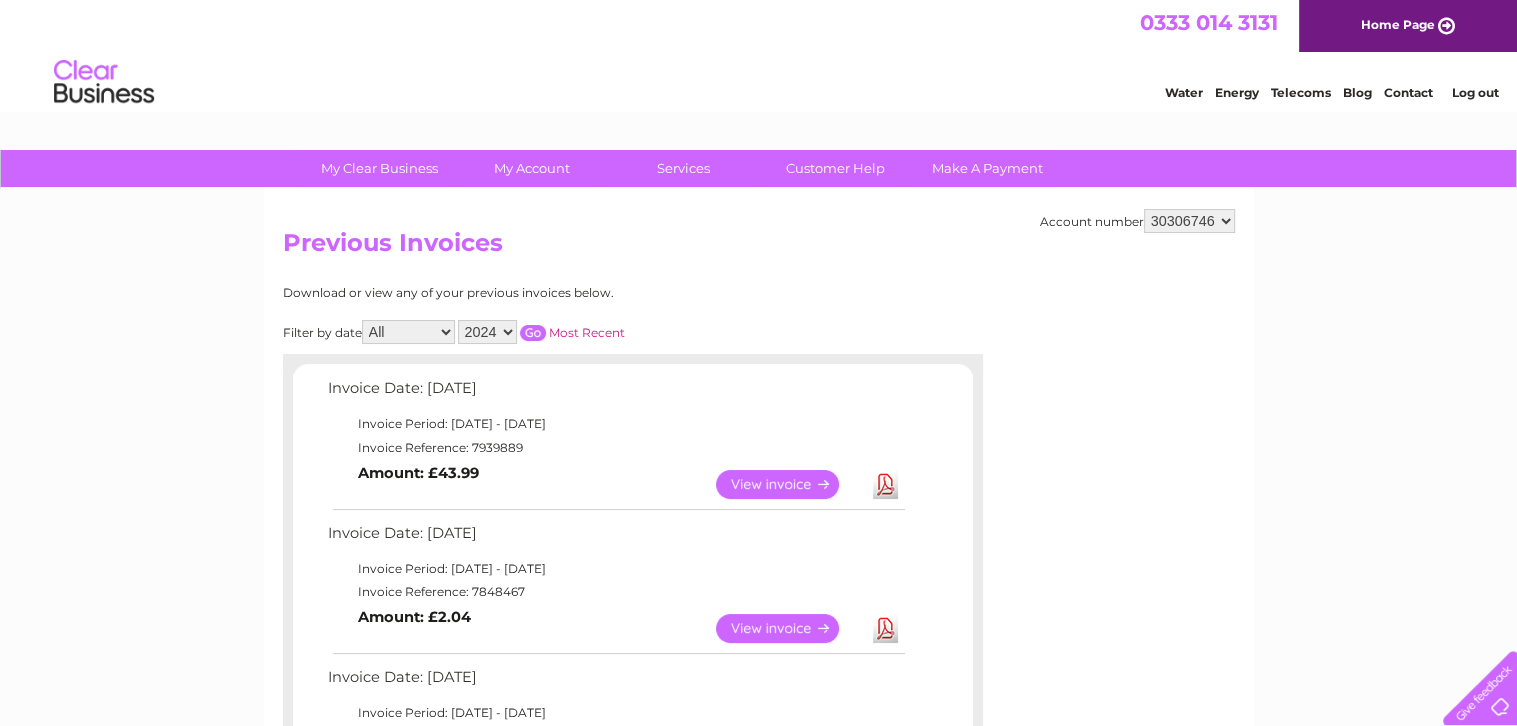 click at bounding box center [533, 333] 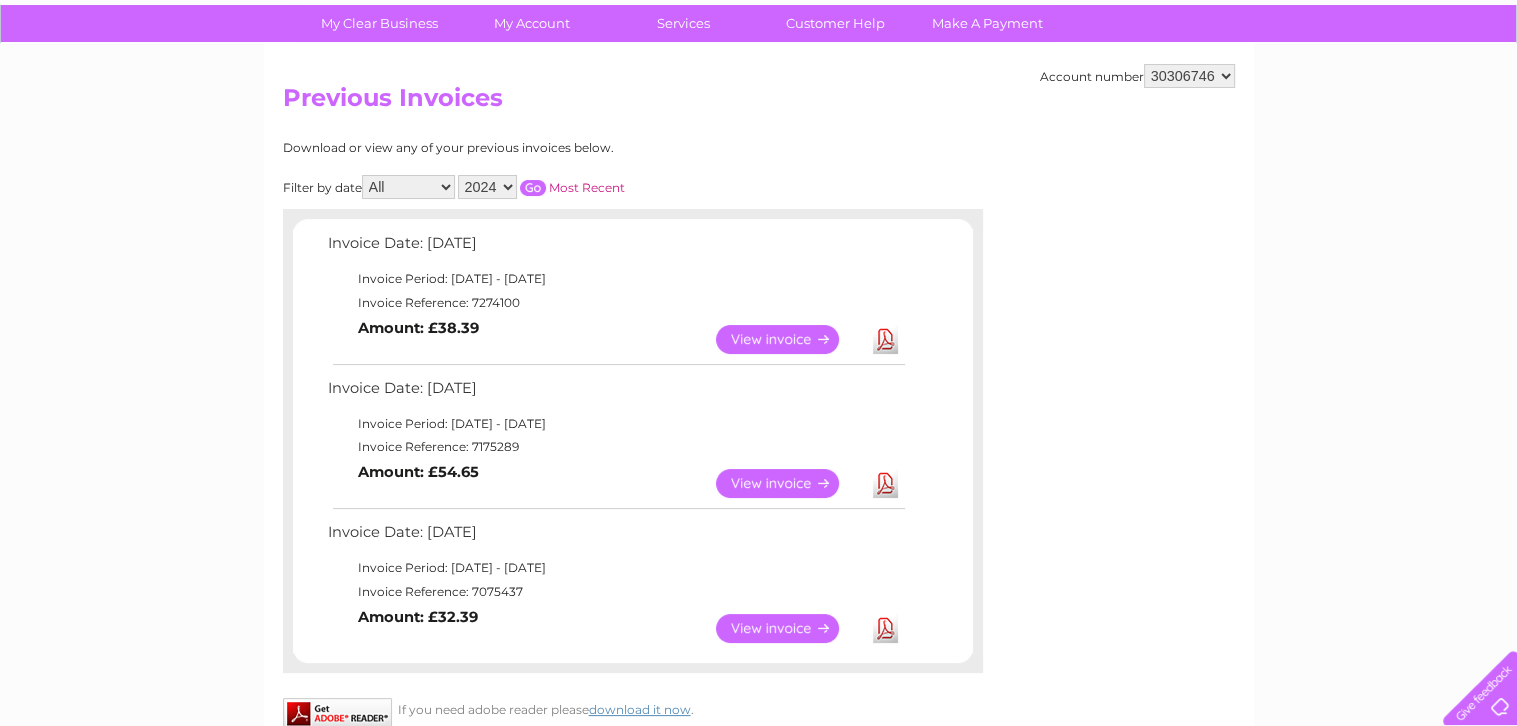 scroll, scrollTop: 134, scrollLeft: 0, axis: vertical 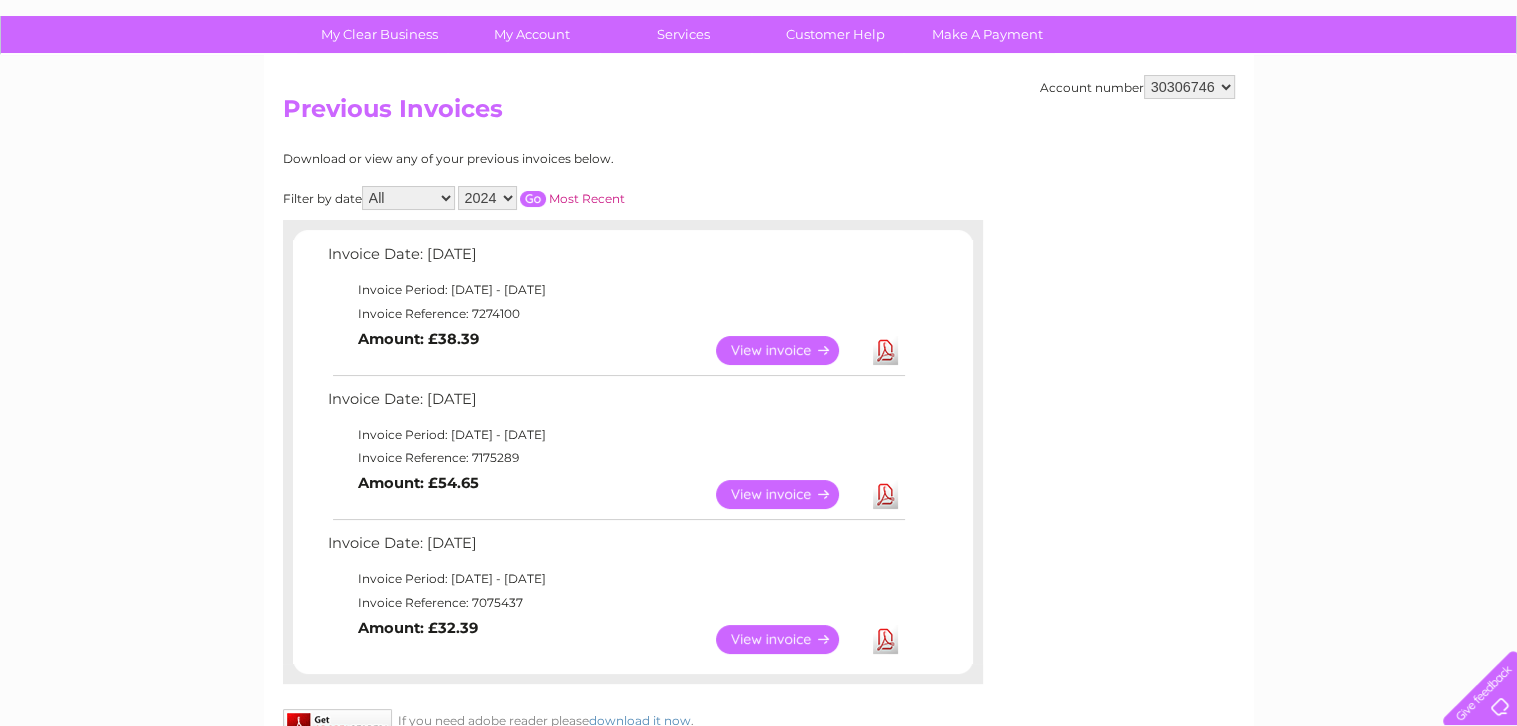 click on "2025
2024" at bounding box center (487, 198) 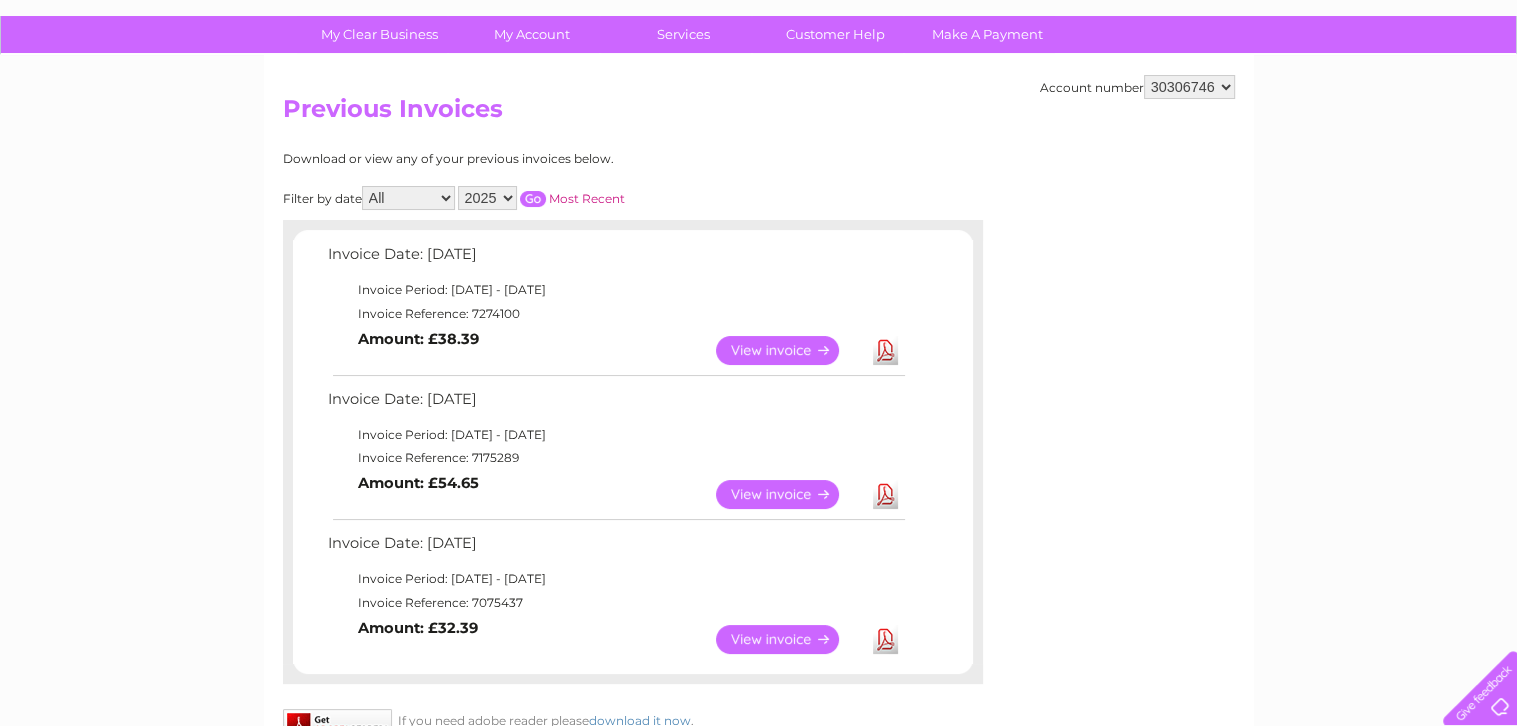 click on "2025
2024" at bounding box center [487, 198] 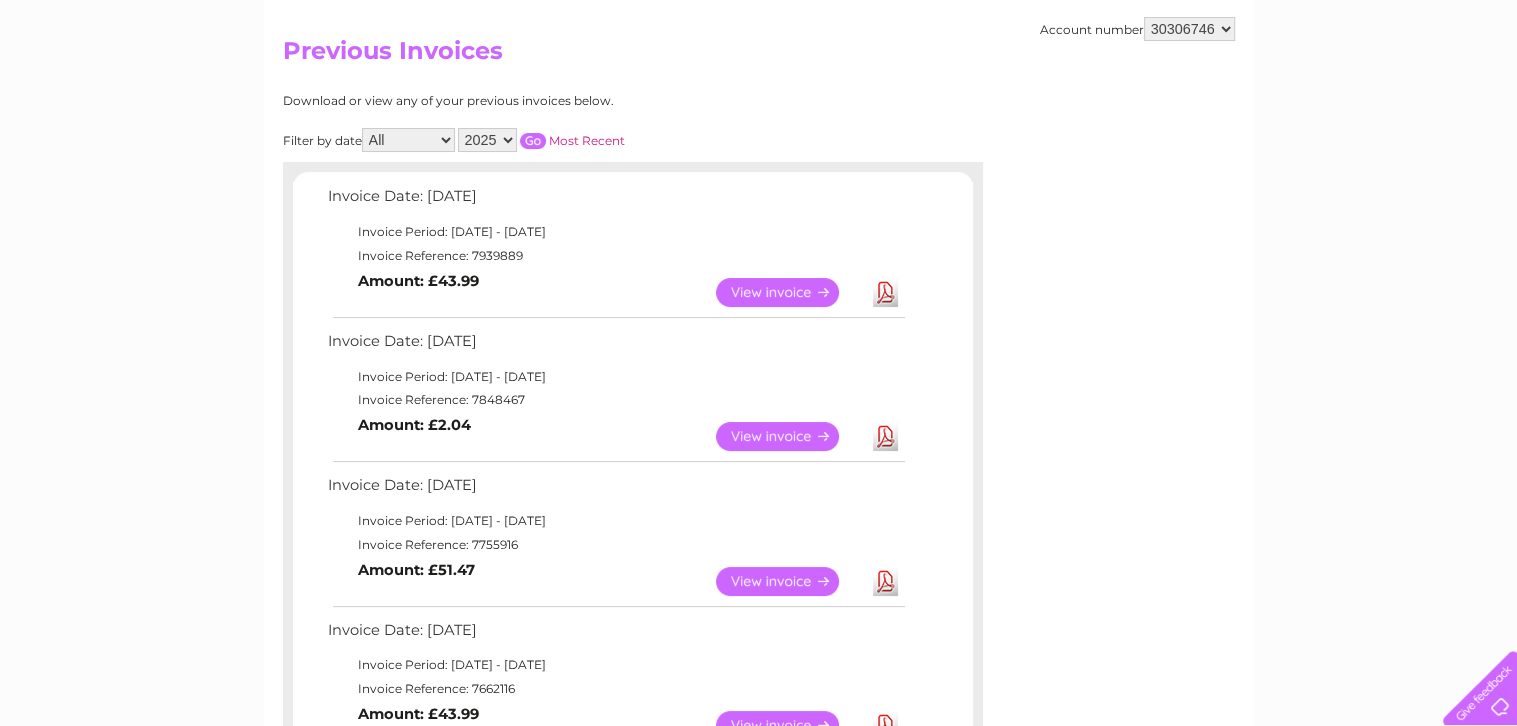 scroll, scrollTop: 189, scrollLeft: 0, axis: vertical 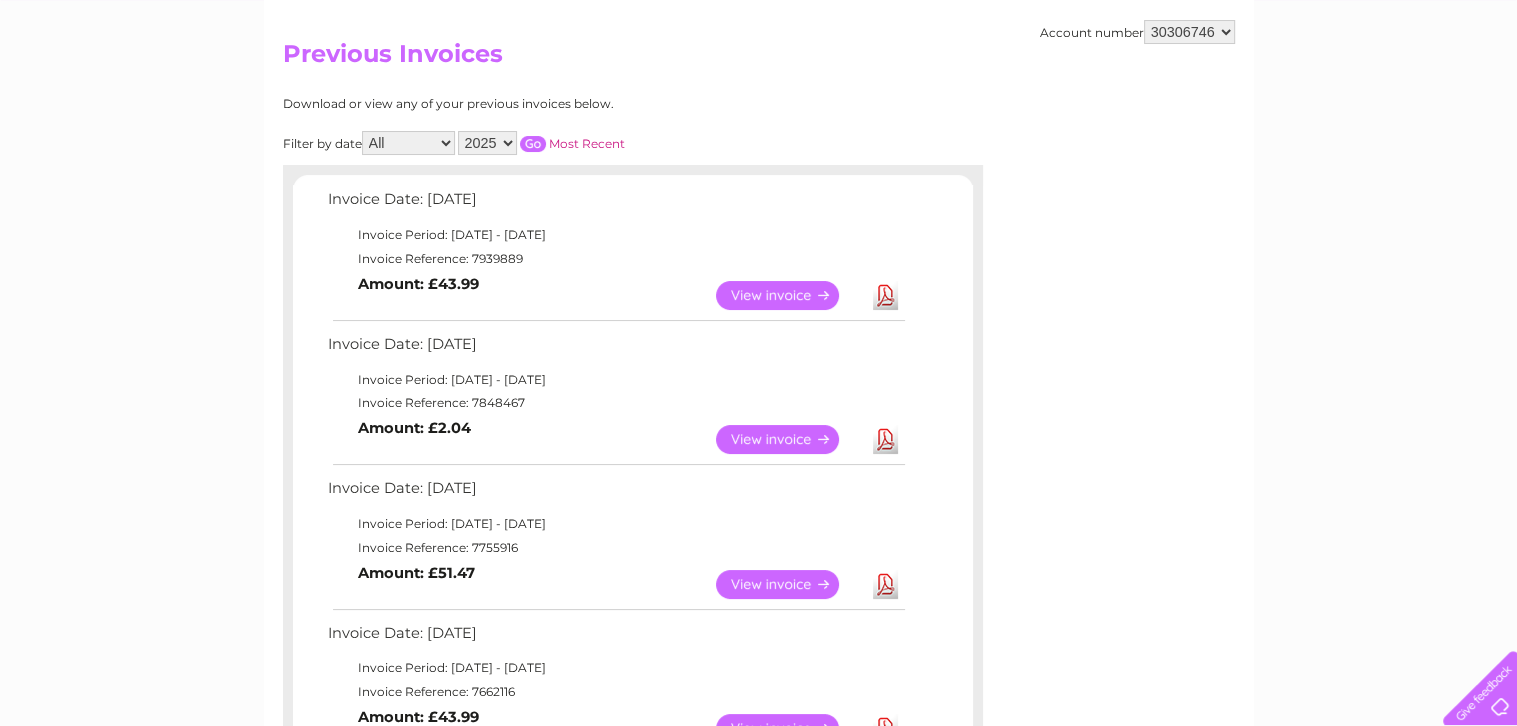 click on "2025
2024" at bounding box center [487, 143] 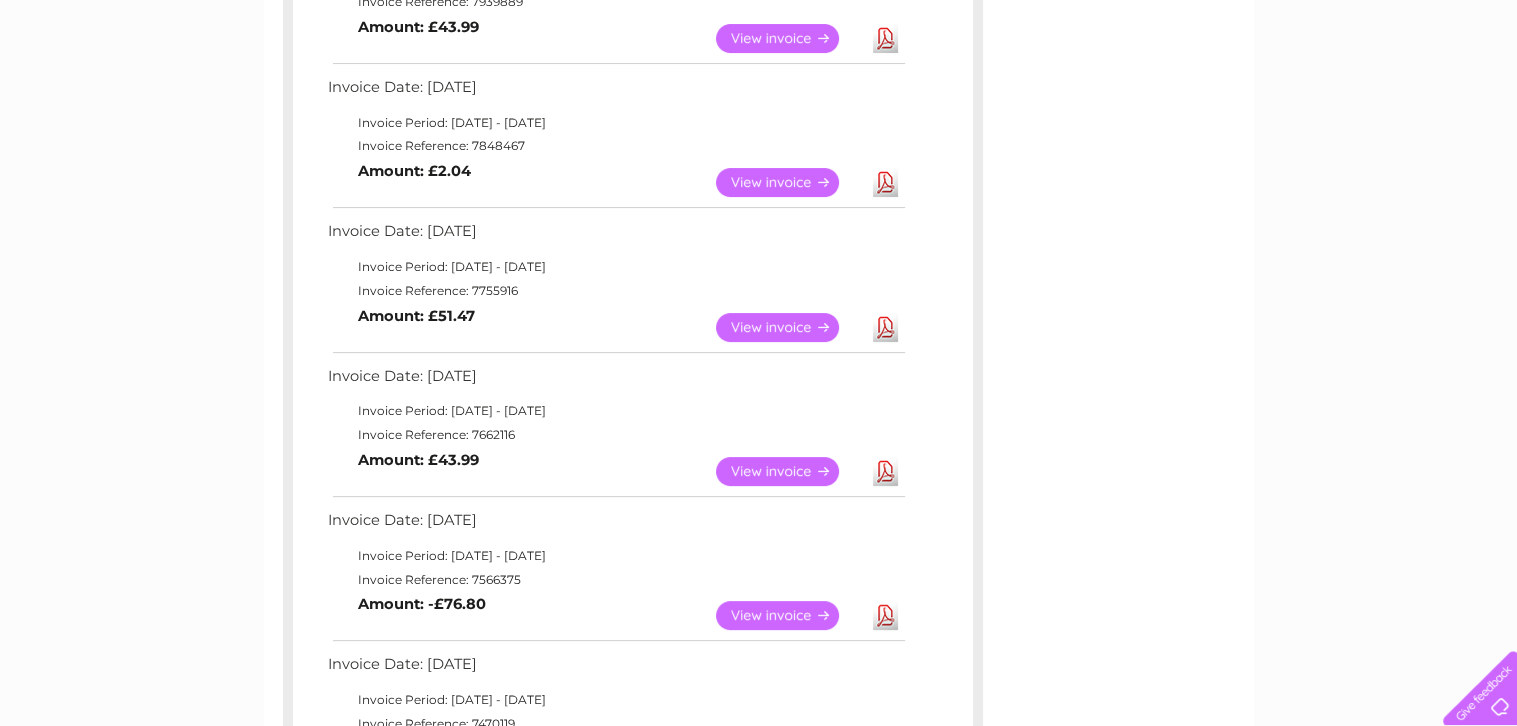 scroll, scrollTop: 456, scrollLeft: 0, axis: vertical 